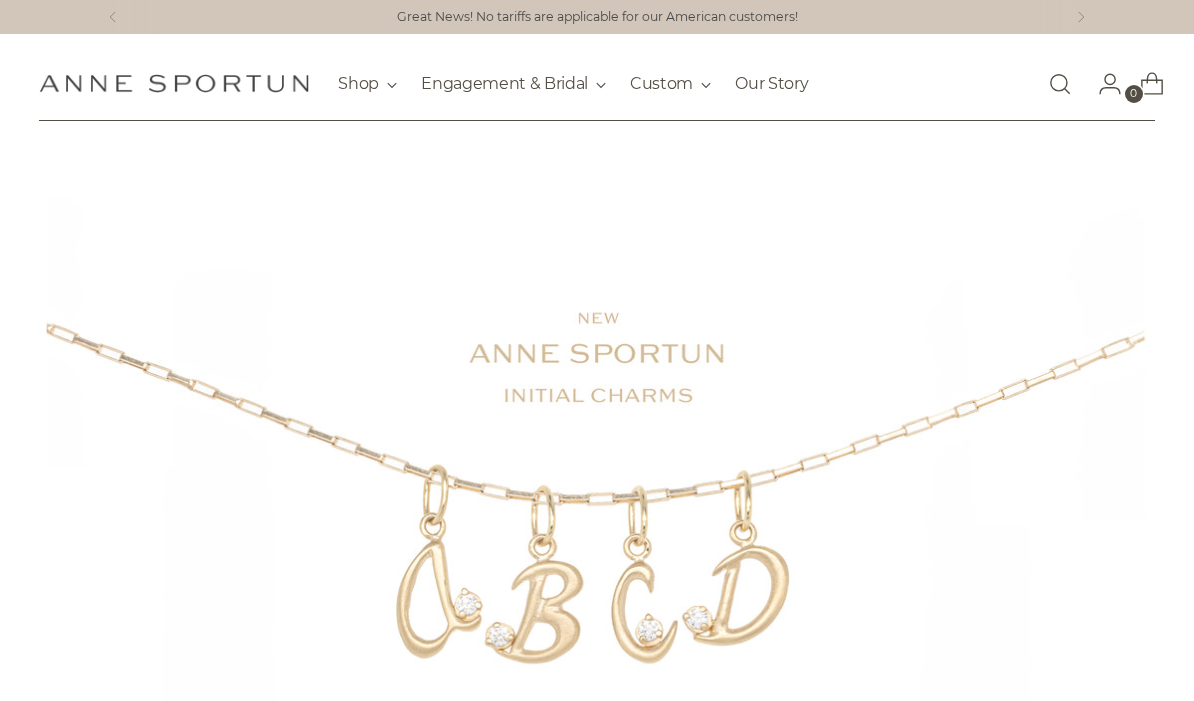 scroll, scrollTop: 0, scrollLeft: 0, axis: both 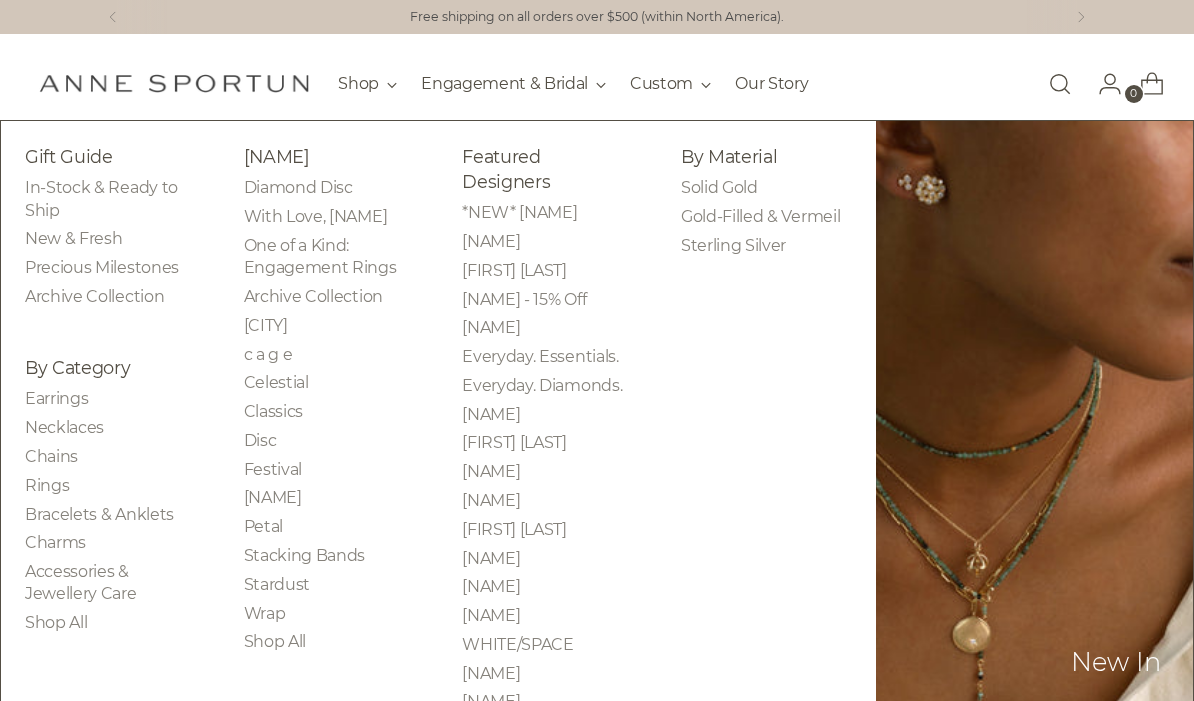 click on "Precious Milestones" at bounding box center (102, 267) 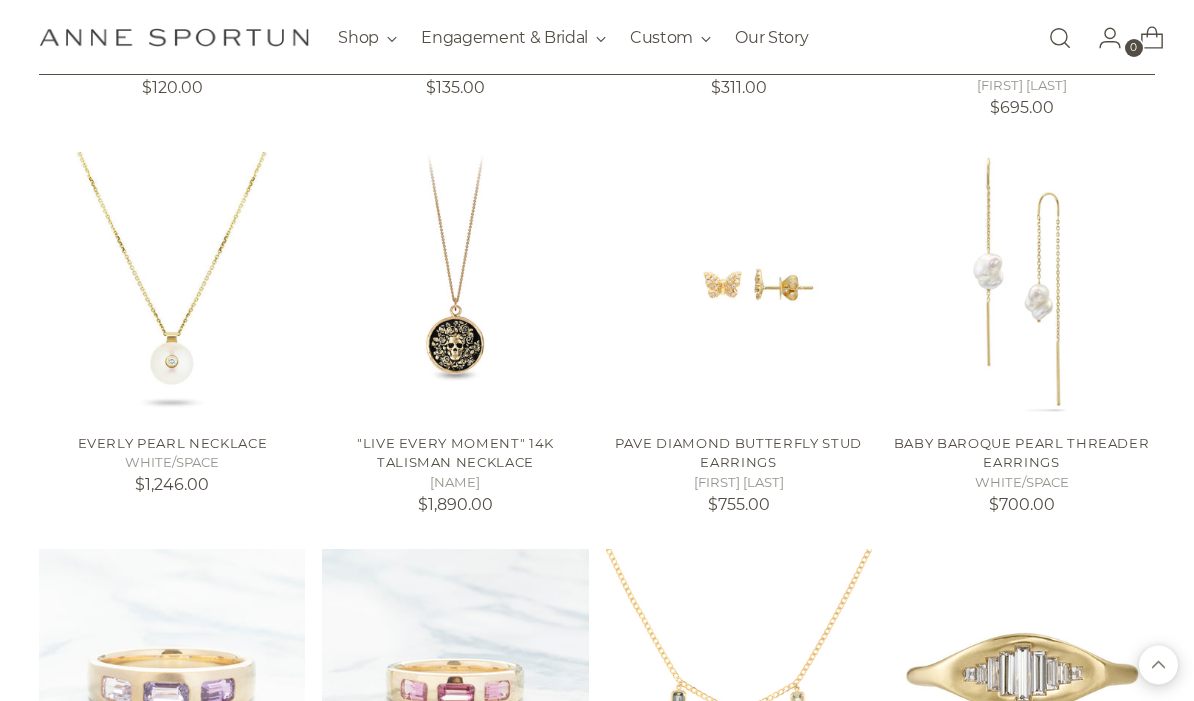 scroll, scrollTop: 1145, scrollLeft: 0, axis: vertical 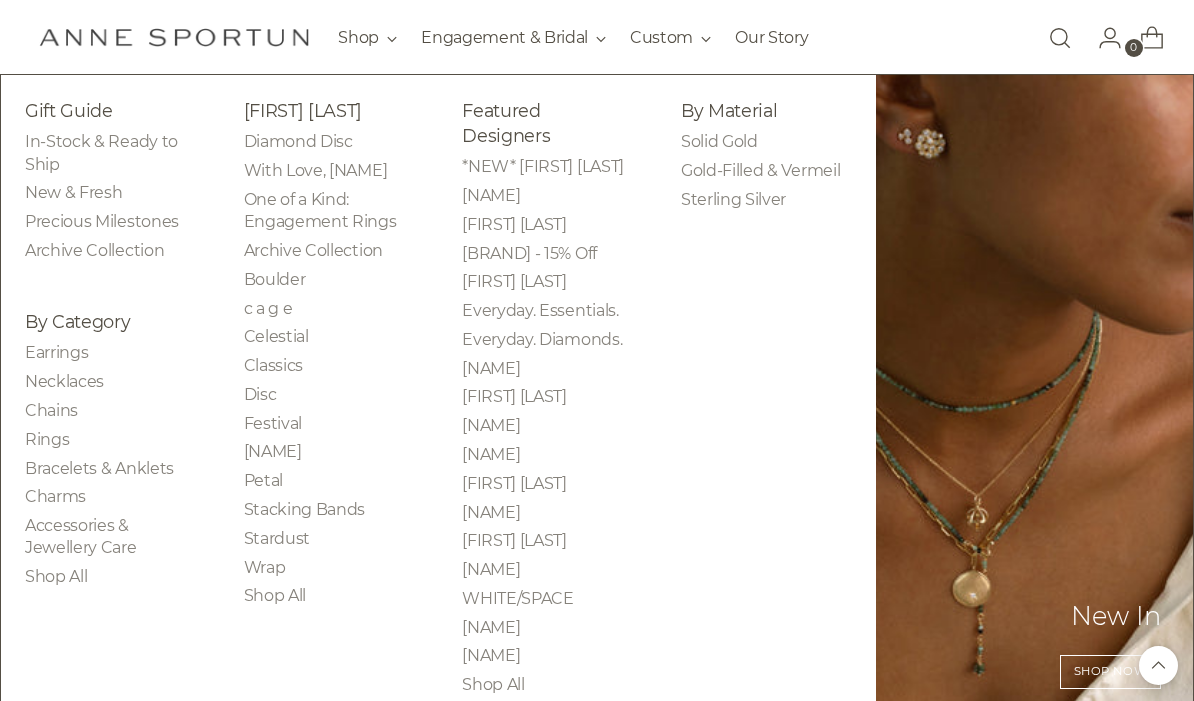 click on "Solid Gold" at bounding box center (719, 141) 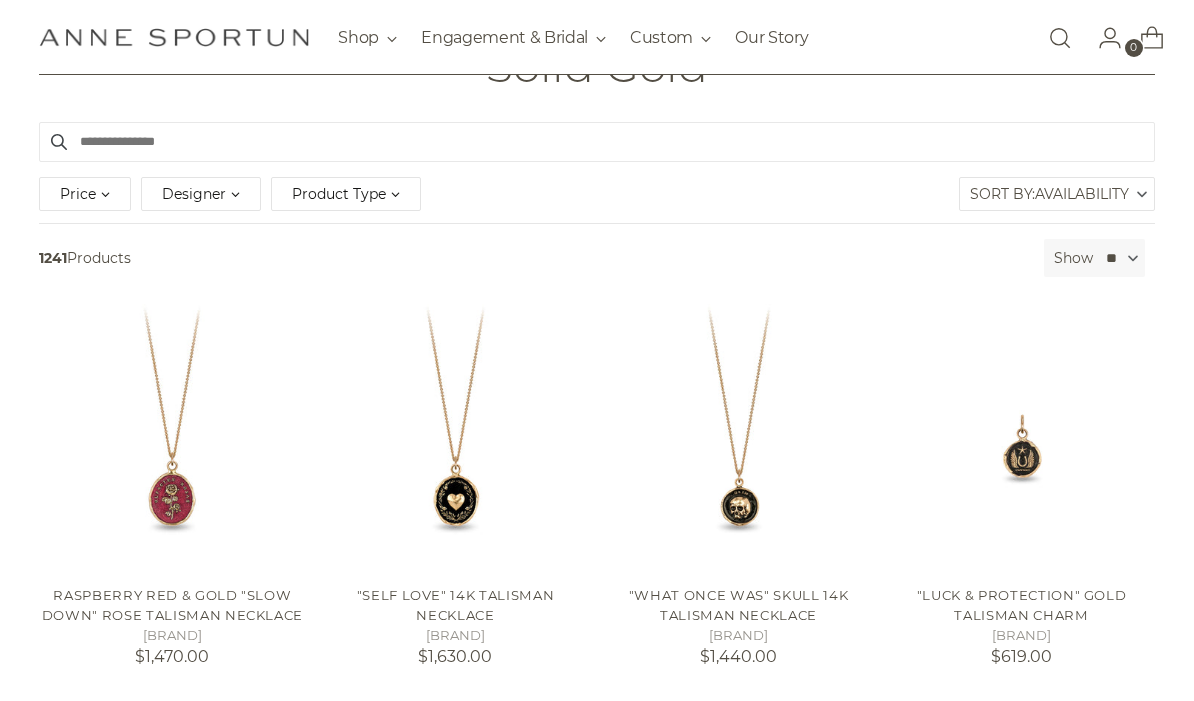scroll, scrollTop: 0, scrollLeft: 0, axis: both 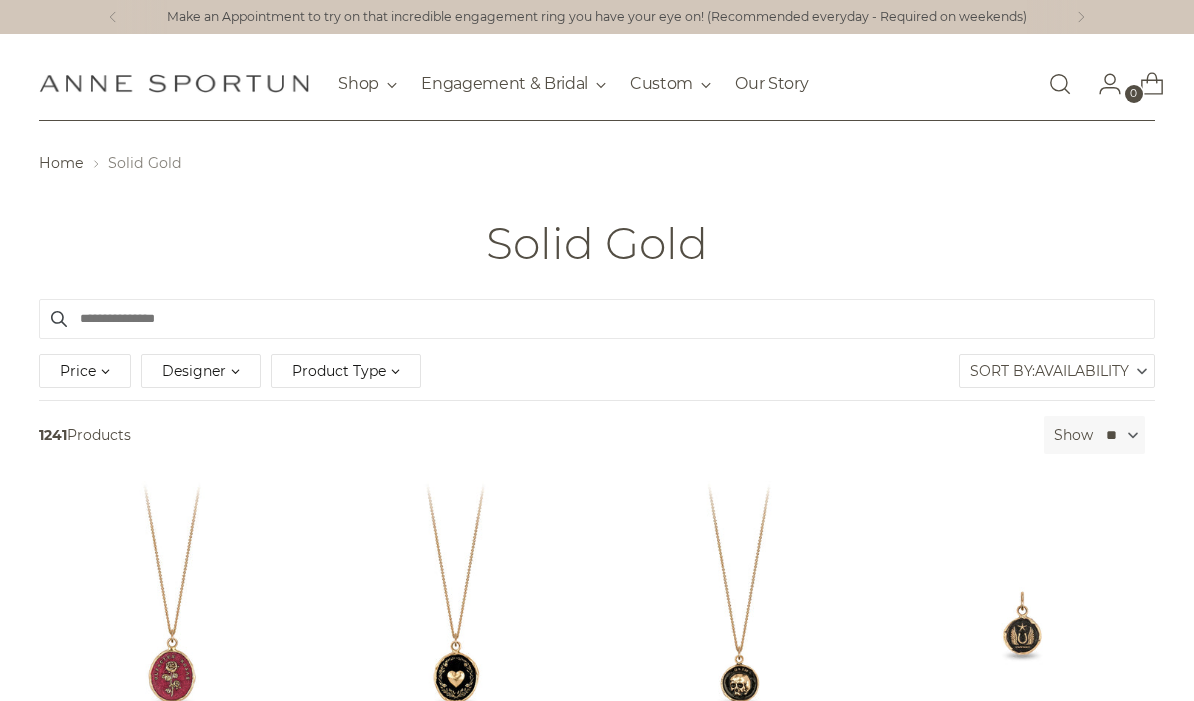 click on "Price" at bounding box center (85, 371) 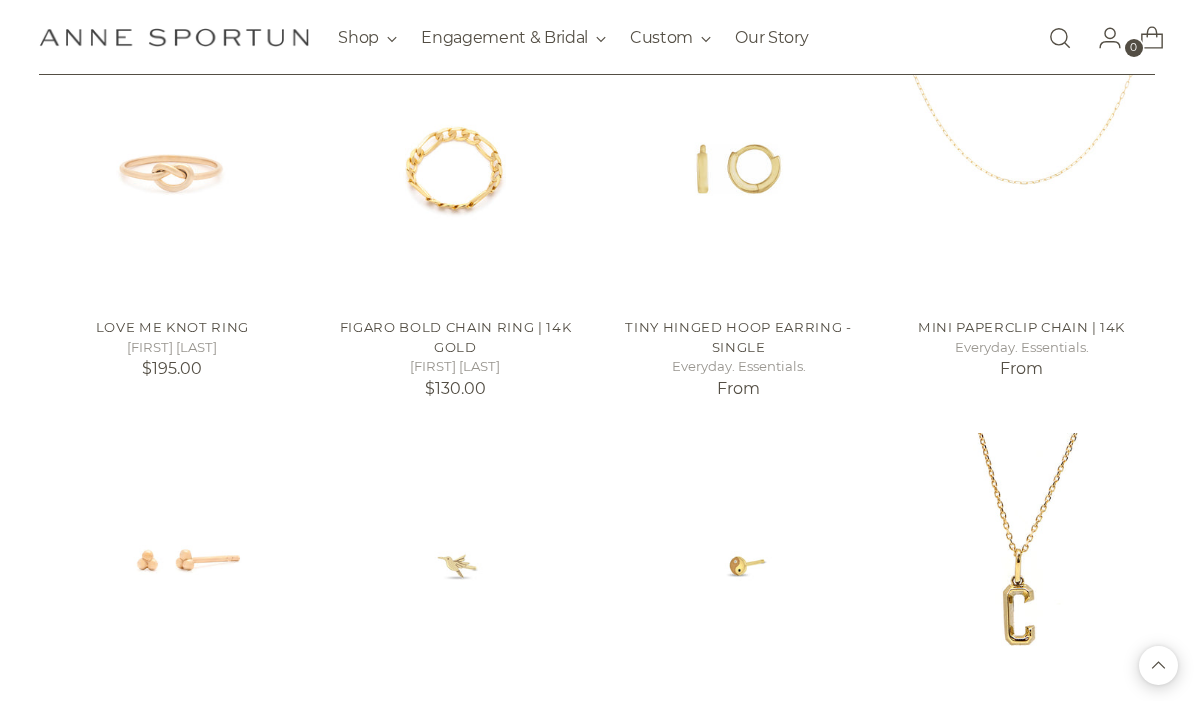 scroll, scrollTop: 1700, scrollLeft: 0, axis: vertical 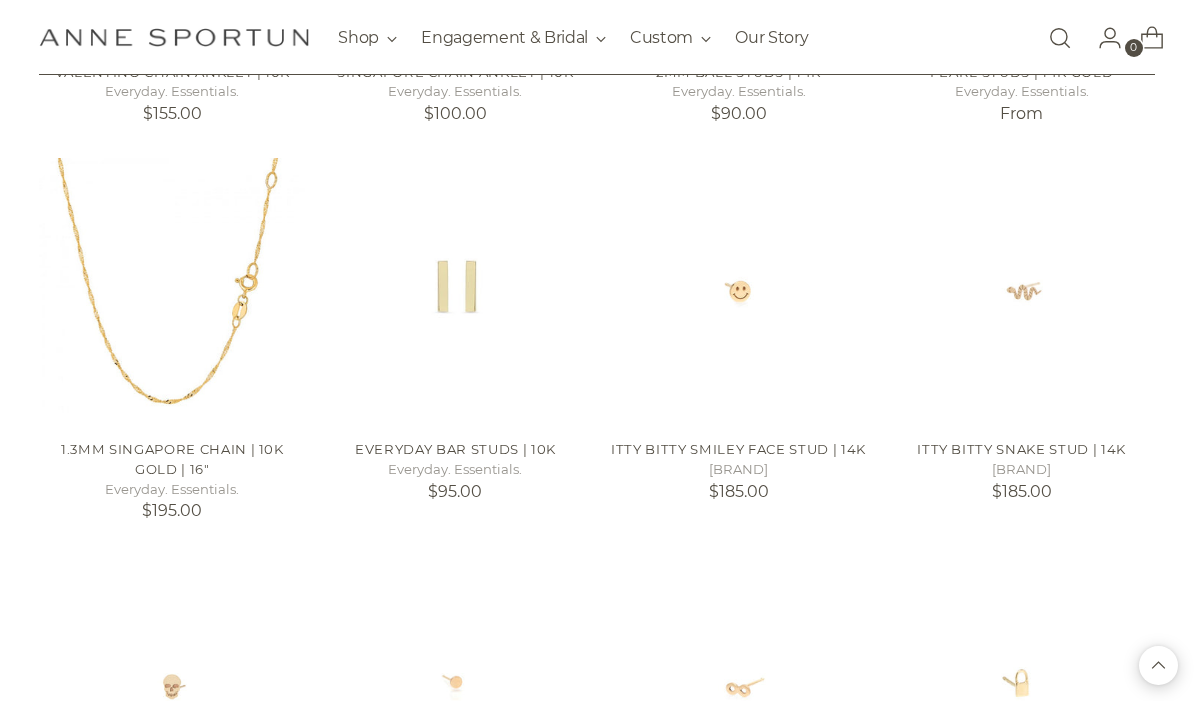 click on "1.3mm Singapore Chain | 10k Gold | 16"" at bounding box center (172, 459) 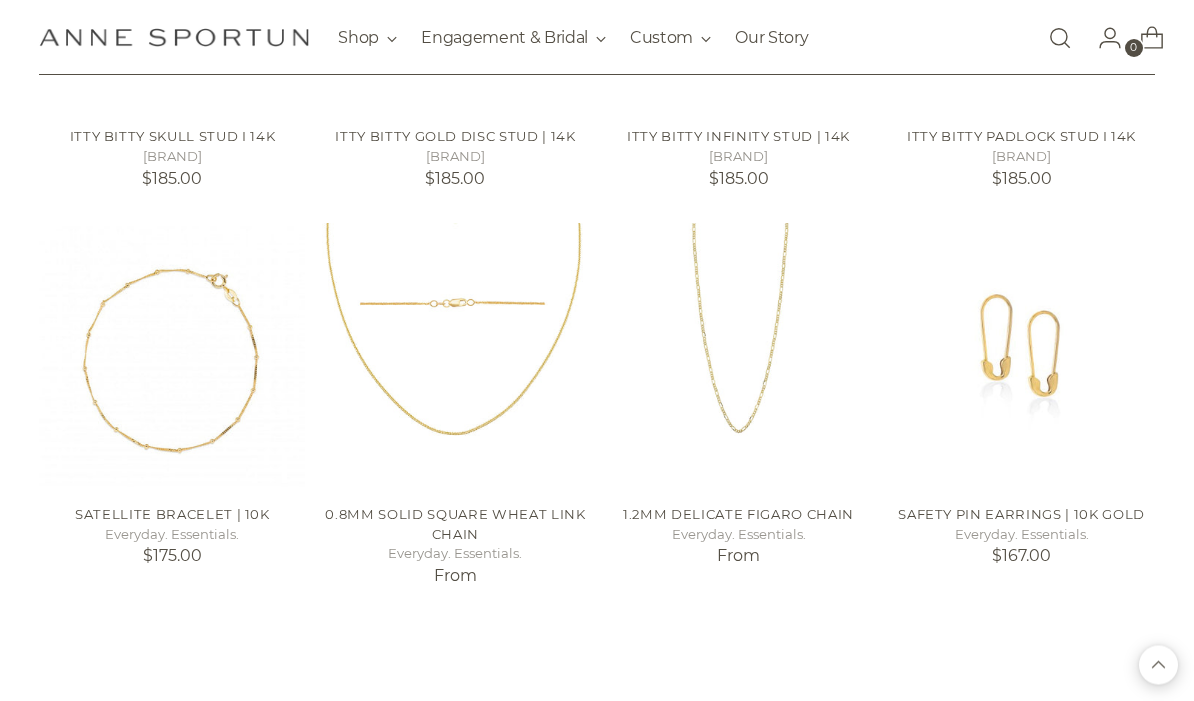 scroll, scrollTop: 6205, scrollLeft: 0, axis: vertical 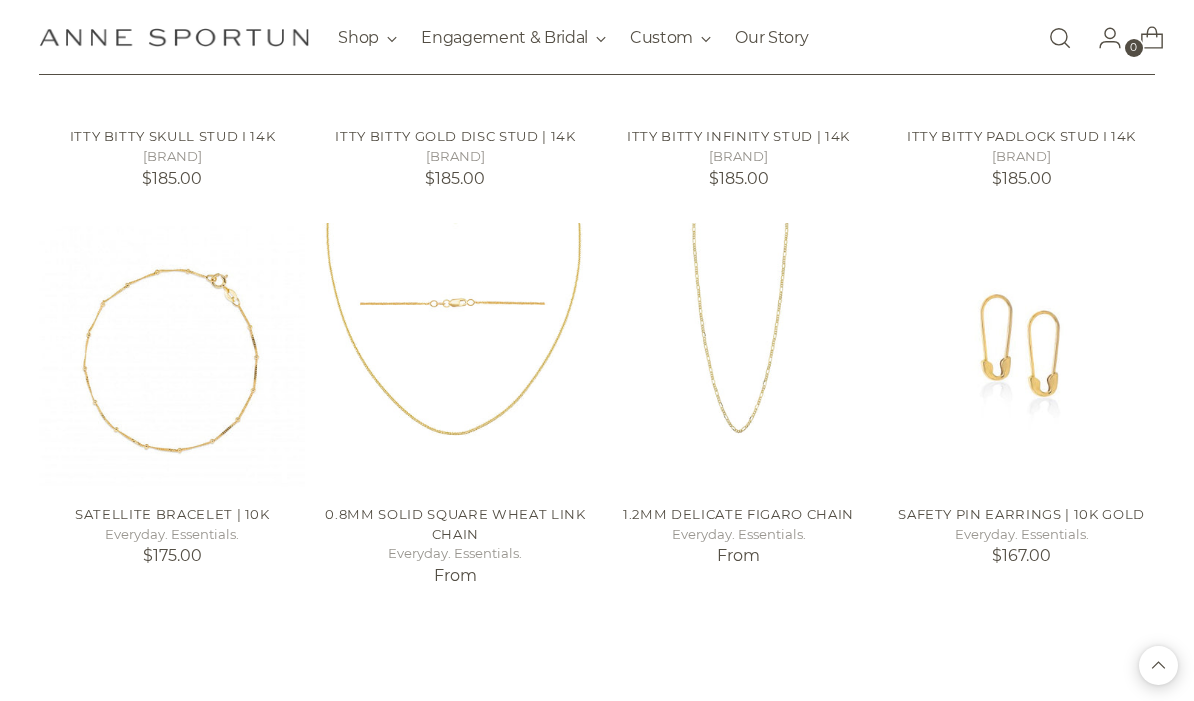 click on "0.8mm Solid Square Wheat Link Chain" at bounding box center [455, 524] 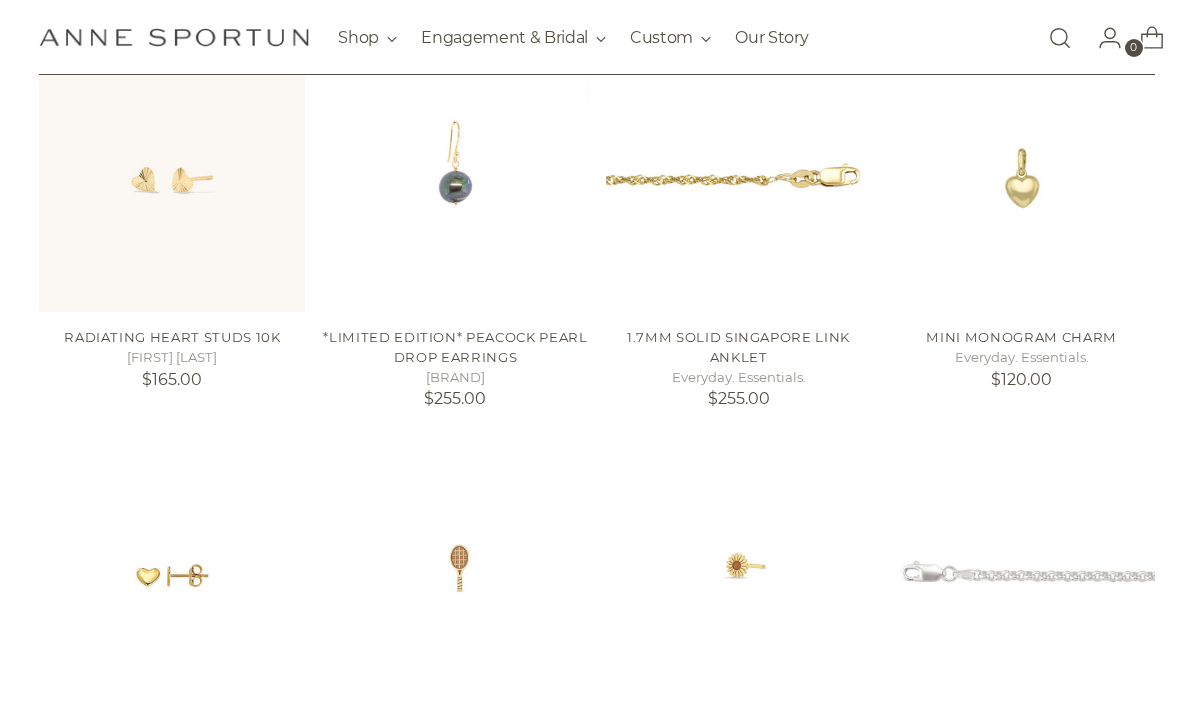scroll, scrollTop: 483, scrollLeft: 0, axis: vertical 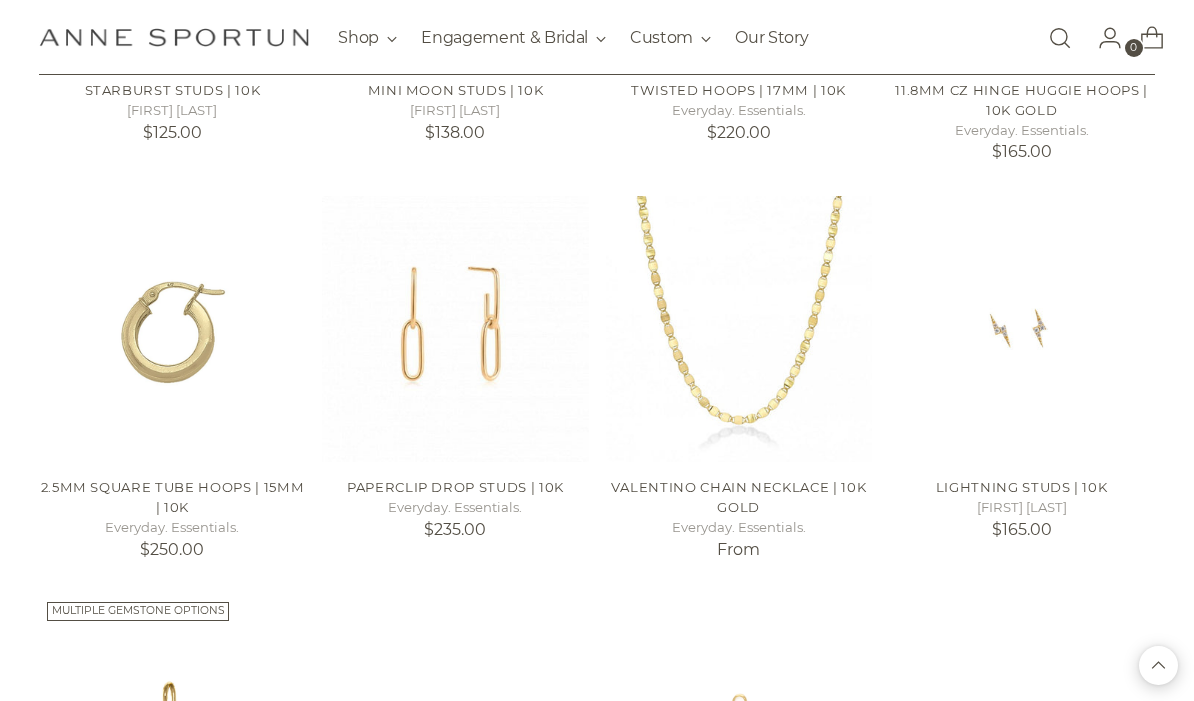 click on "VALENTINO CHAIN NECKLACE  | 10K GOLD" at bounding box center [739, 497] 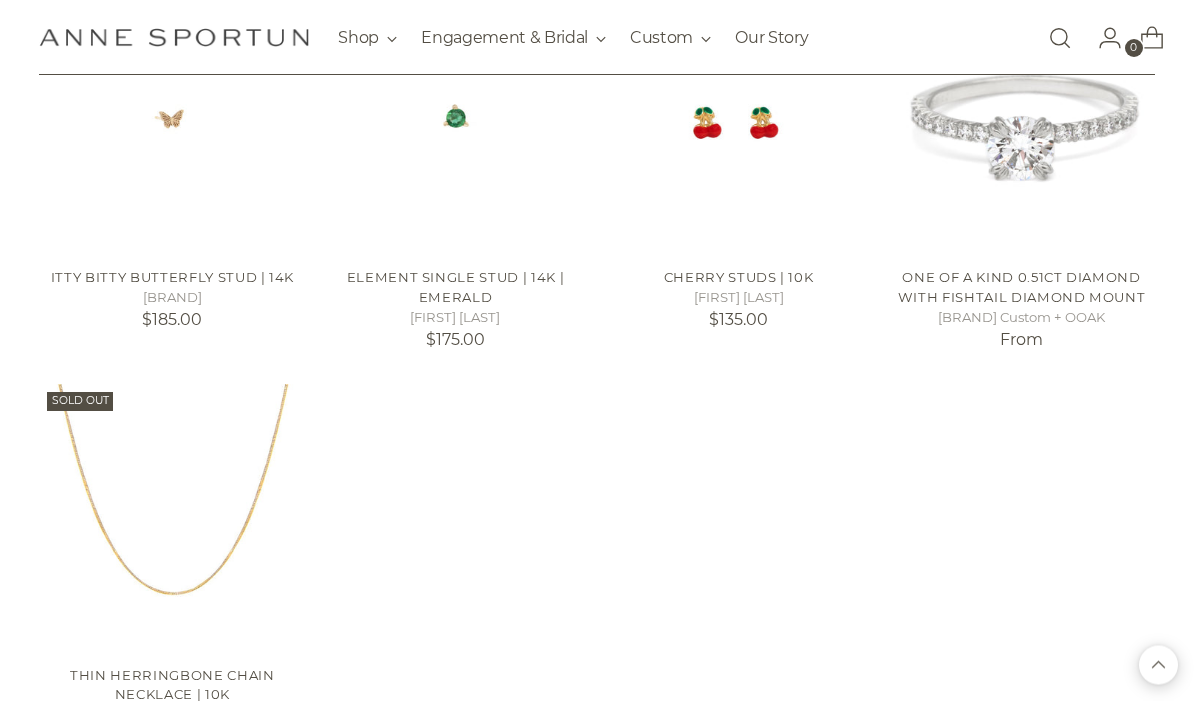 scroll, scrollTop: 13175, scrollLeft: 0, axis: vertical 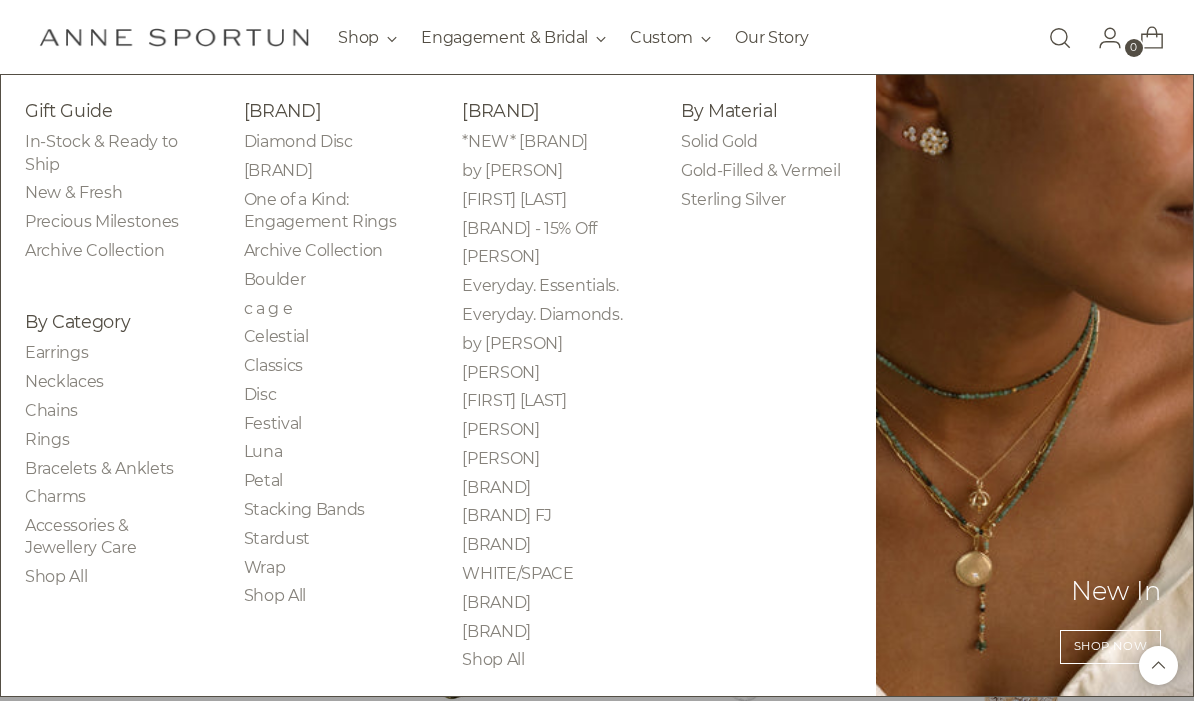 click on "Necklaces" at bounding box center [64, 381] 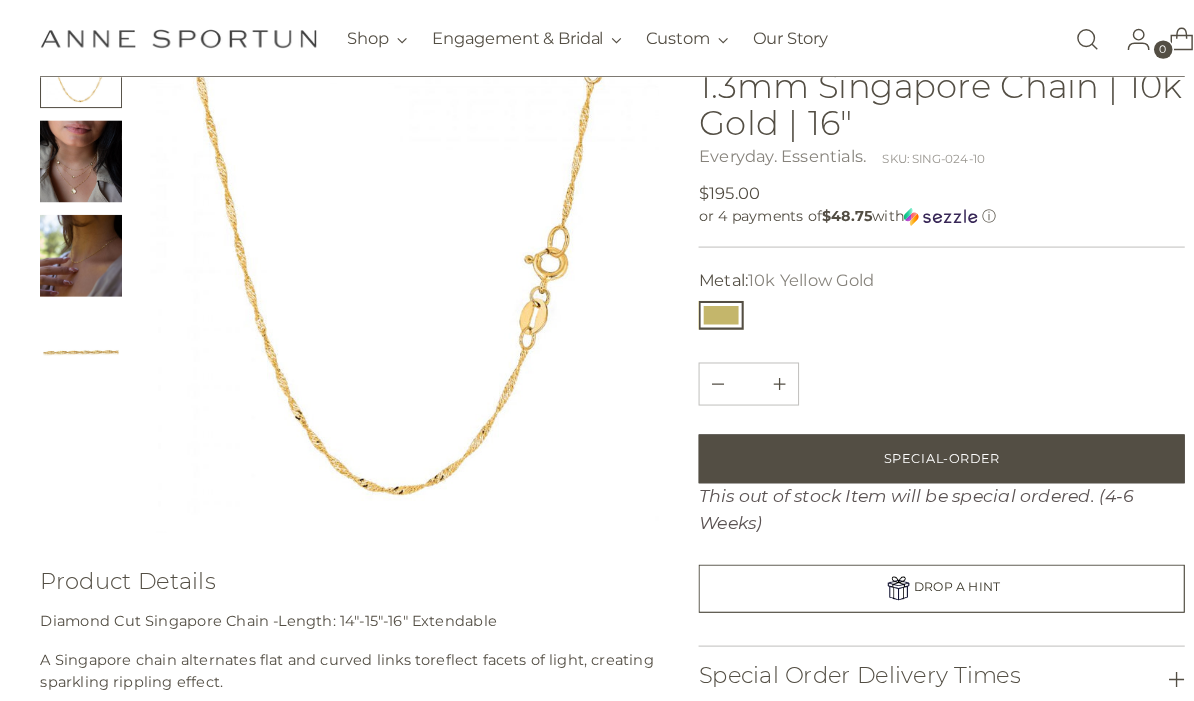 scroll, scrollTop: 171, scrollLeft: 0, axis: vertical 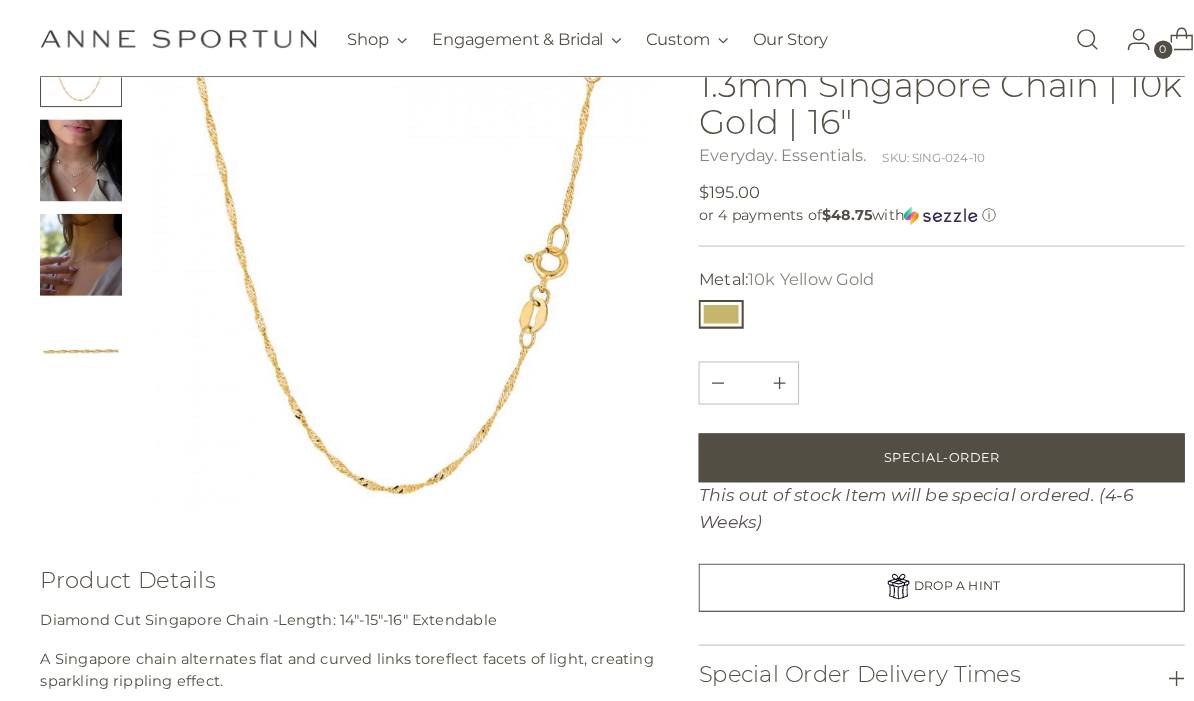 click at bounding box center (79, 156) 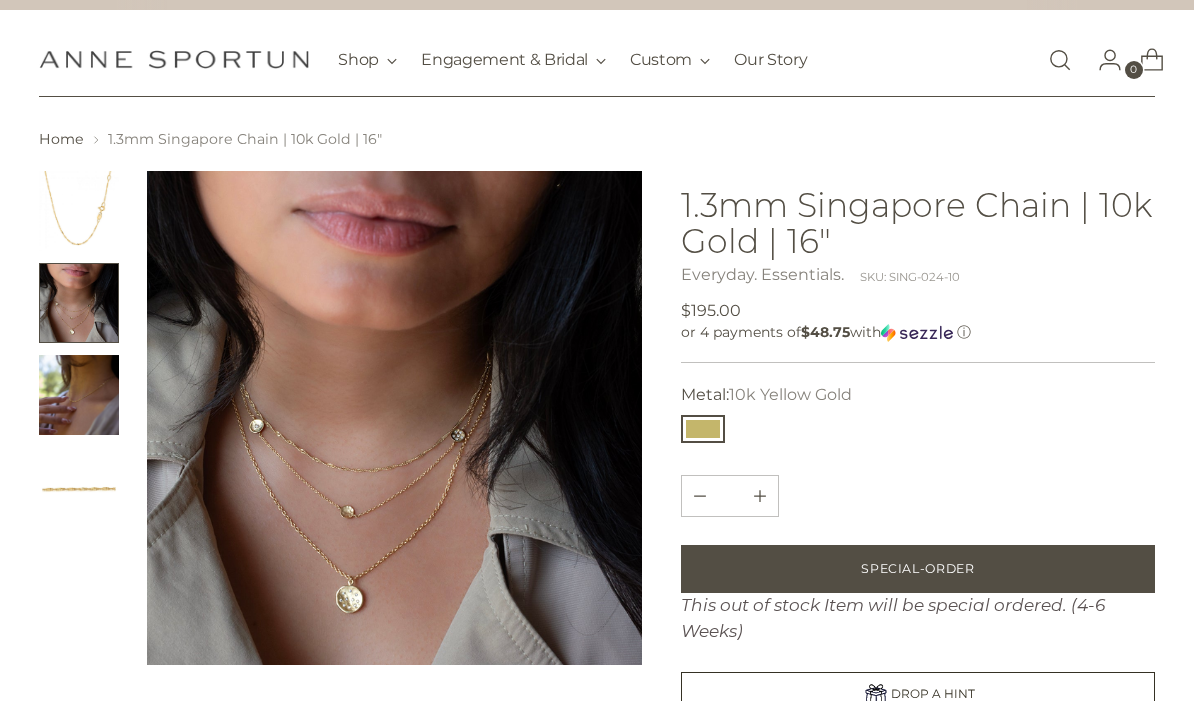 scroll, scrollTop: 23, scrollLeft: 0, axis: vertical 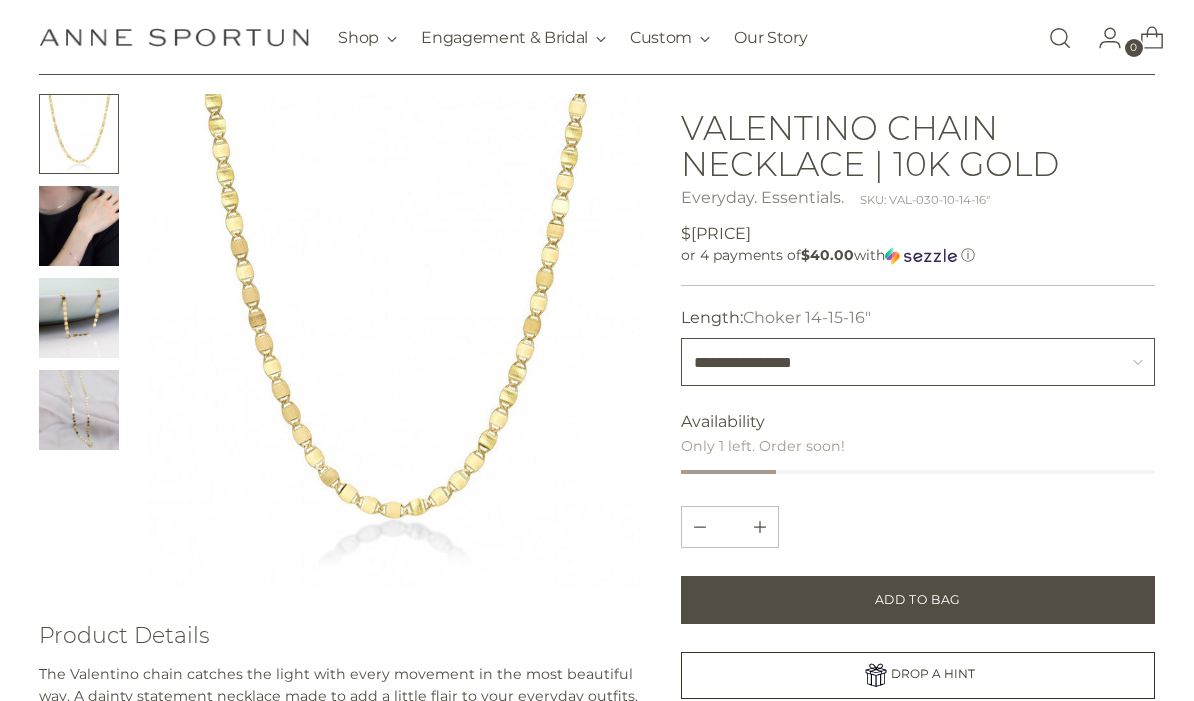 click on "**********" at bounding box center [917, 362] 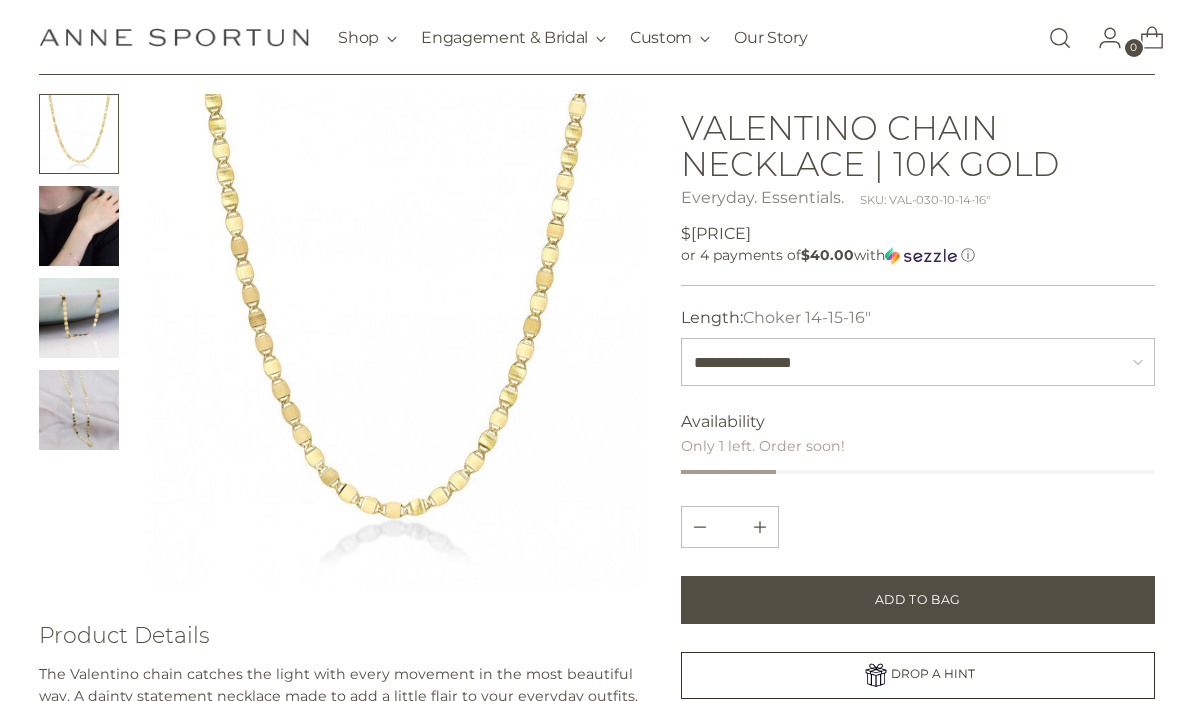 click at bounding box center [79, 226] 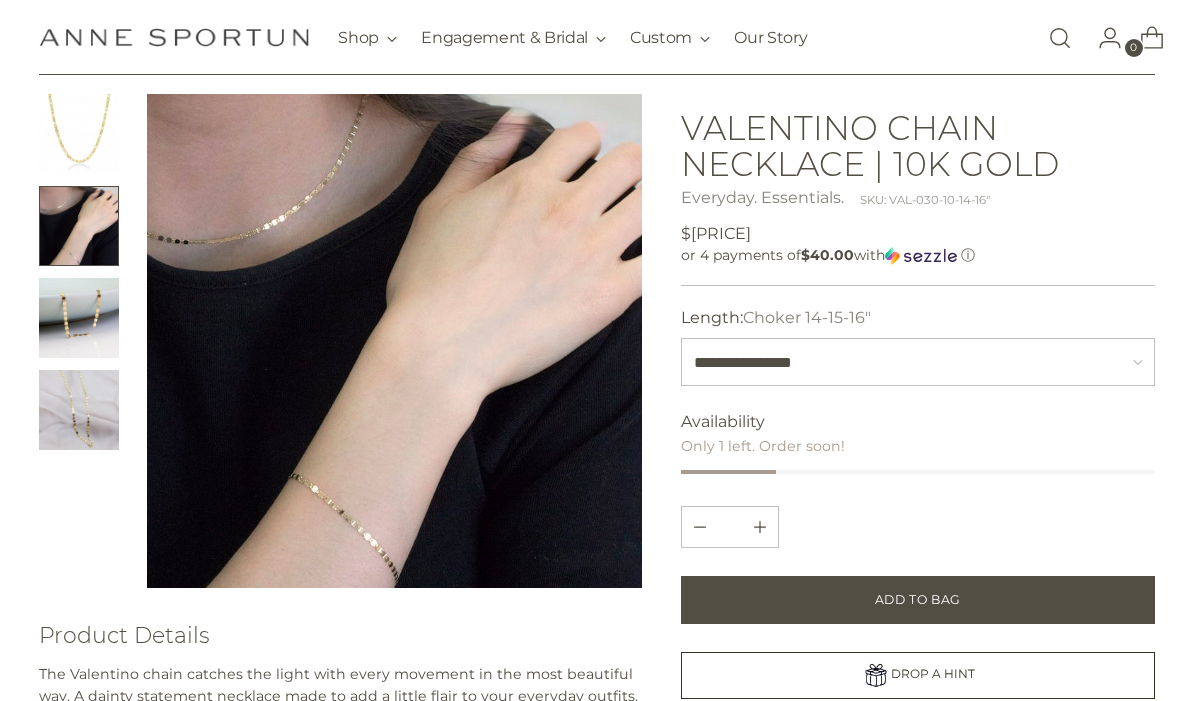 scroll, scrollTop: 120, scrollLeft: 0, axis: vertical 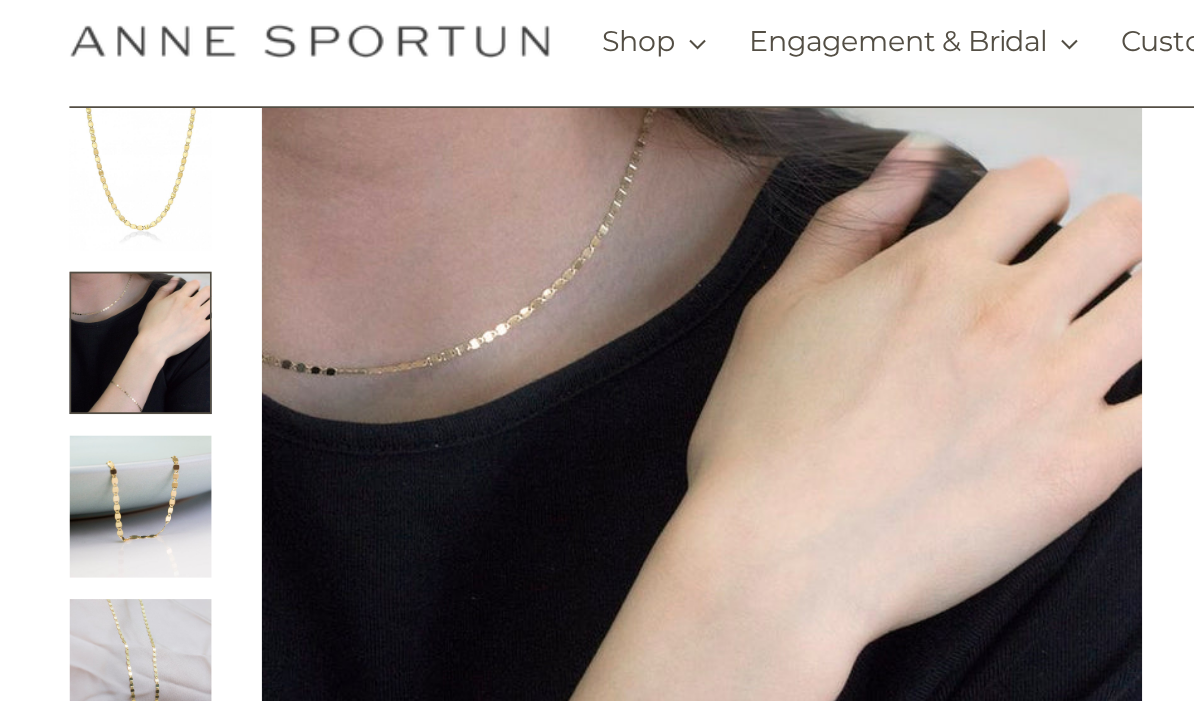 click at bounding box center (79, 299) 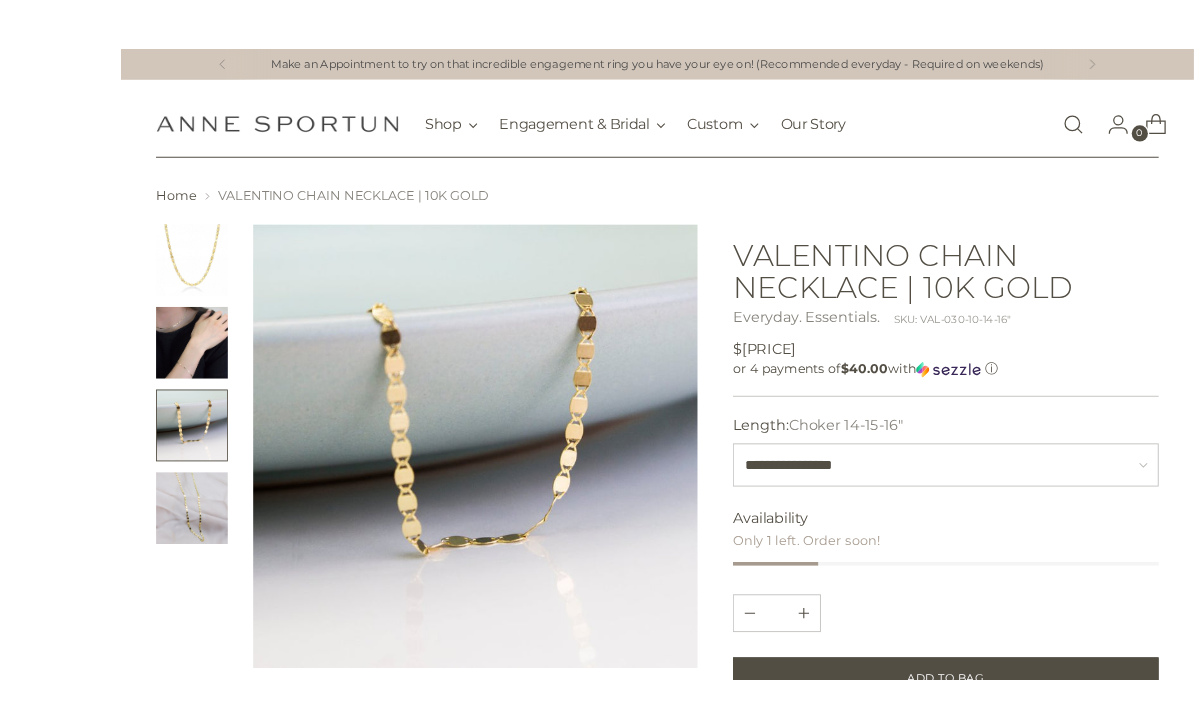 scroll, scrollTop: 34, scrollLeft: 0, axis: vertical 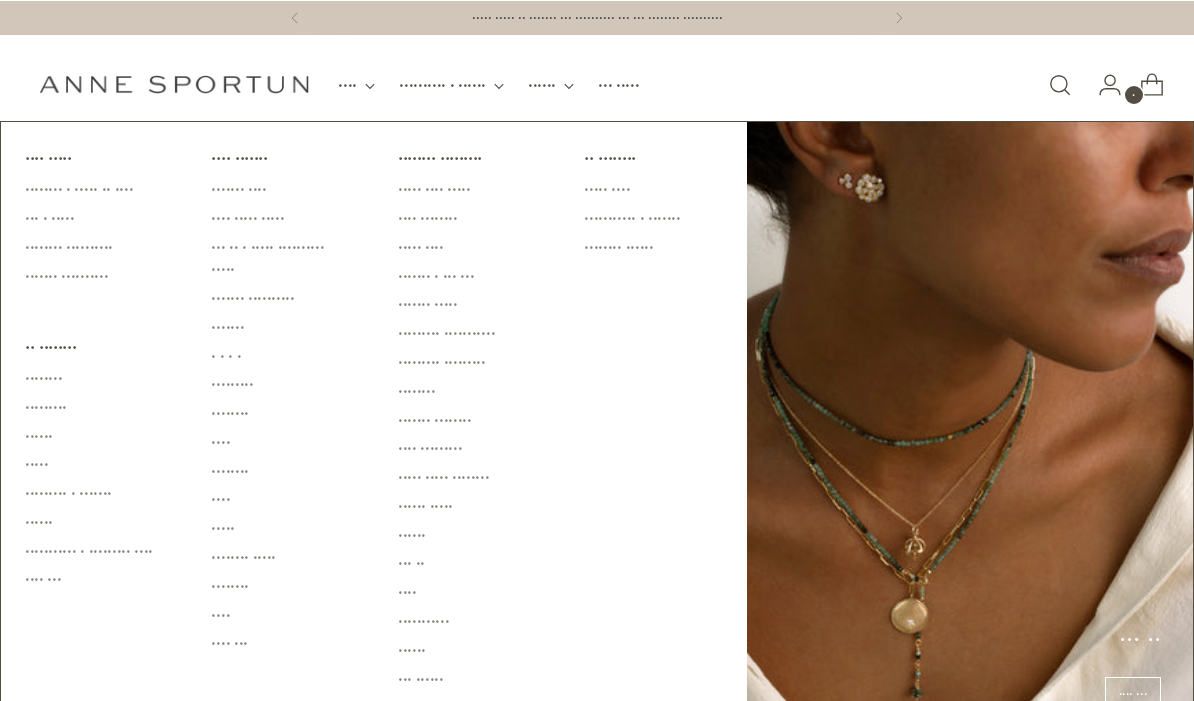 click on "In-Stock & Ready to Ship" at bounding box center [79, 187] 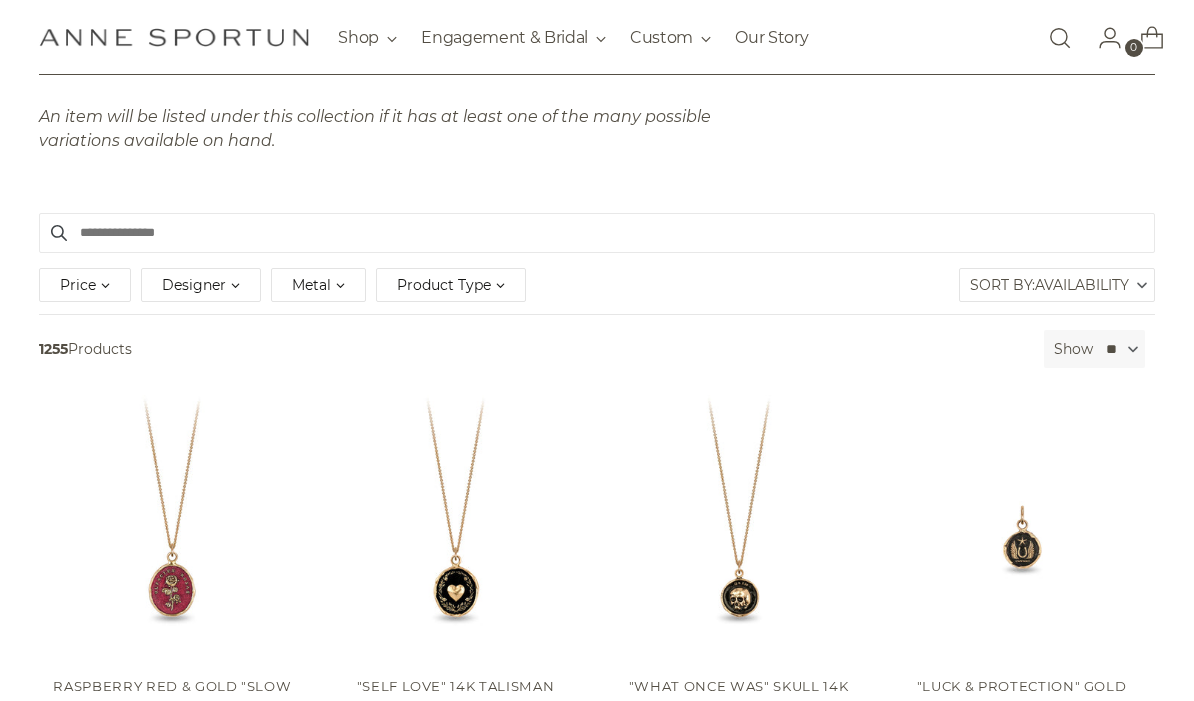 scroll, scrollTop: 261, scrollLeft: 0, axis: vertical 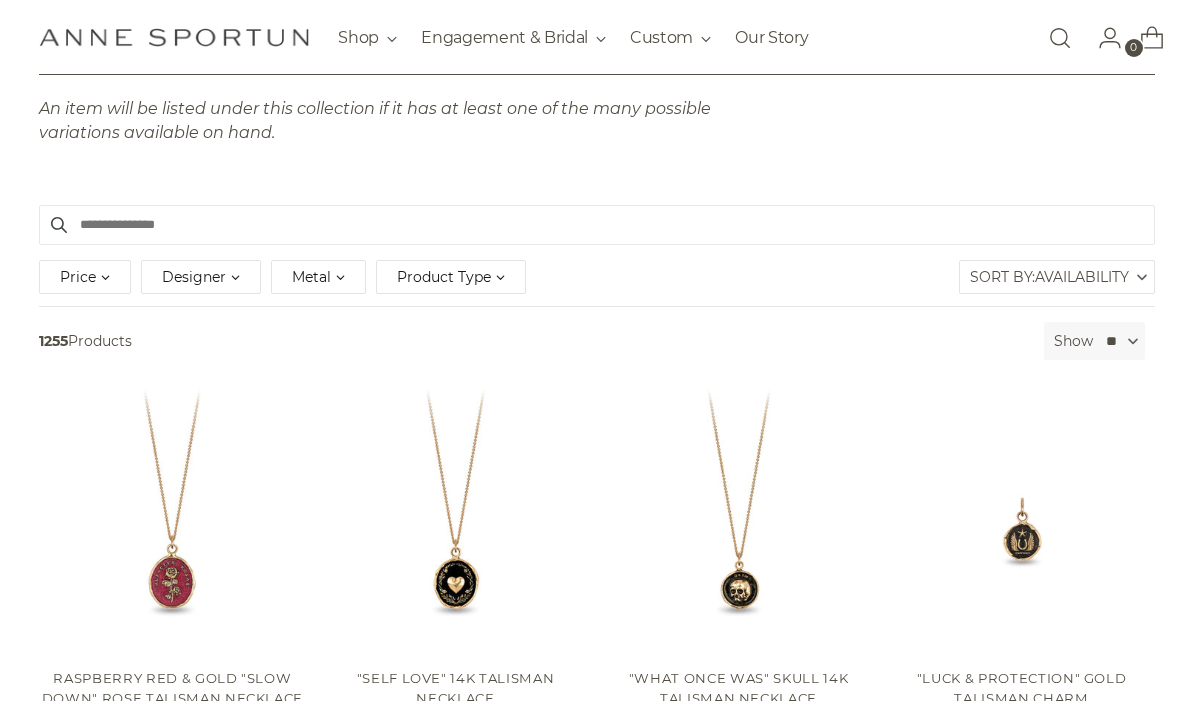 click on "Product Type" at bounding box center (451, 278) 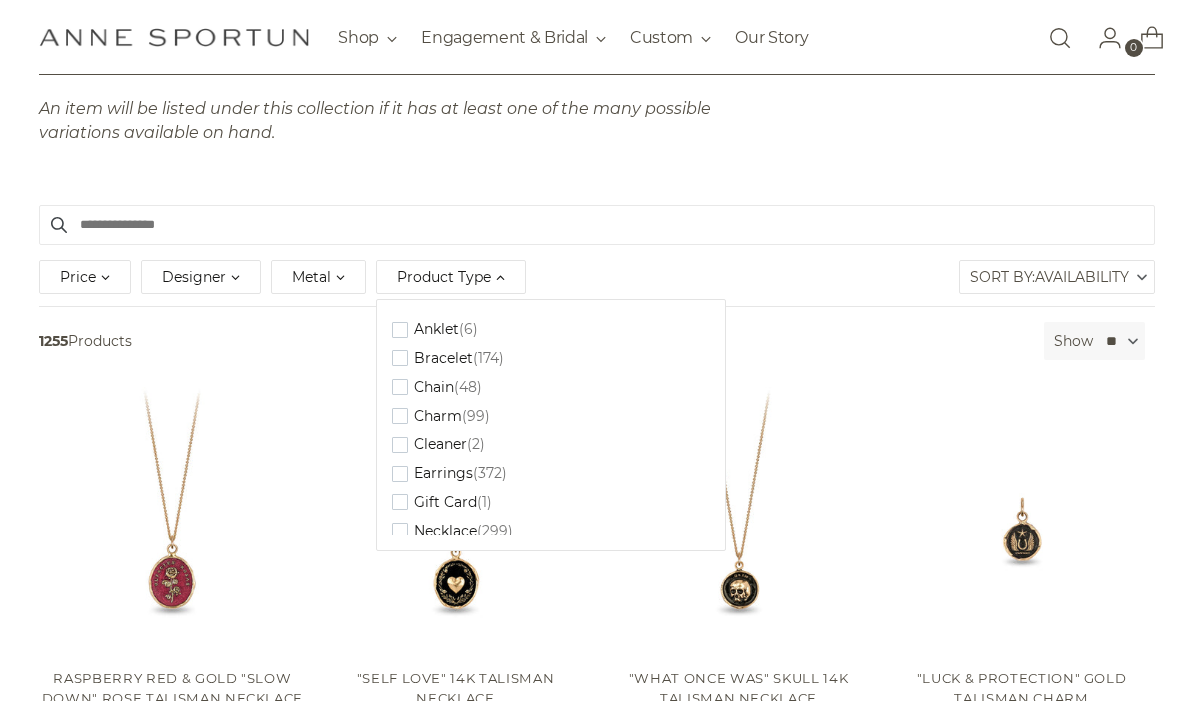 click at bounding box center (400, 330) 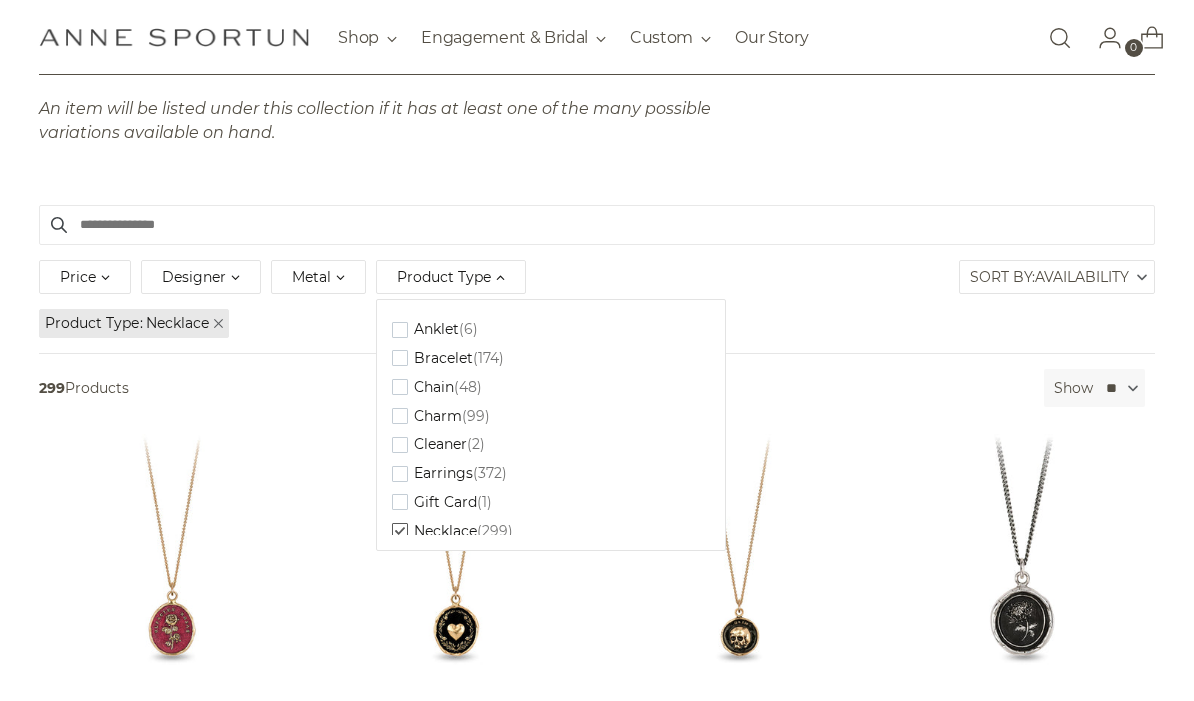 click on "Metal" at bounding box center (318, 277) 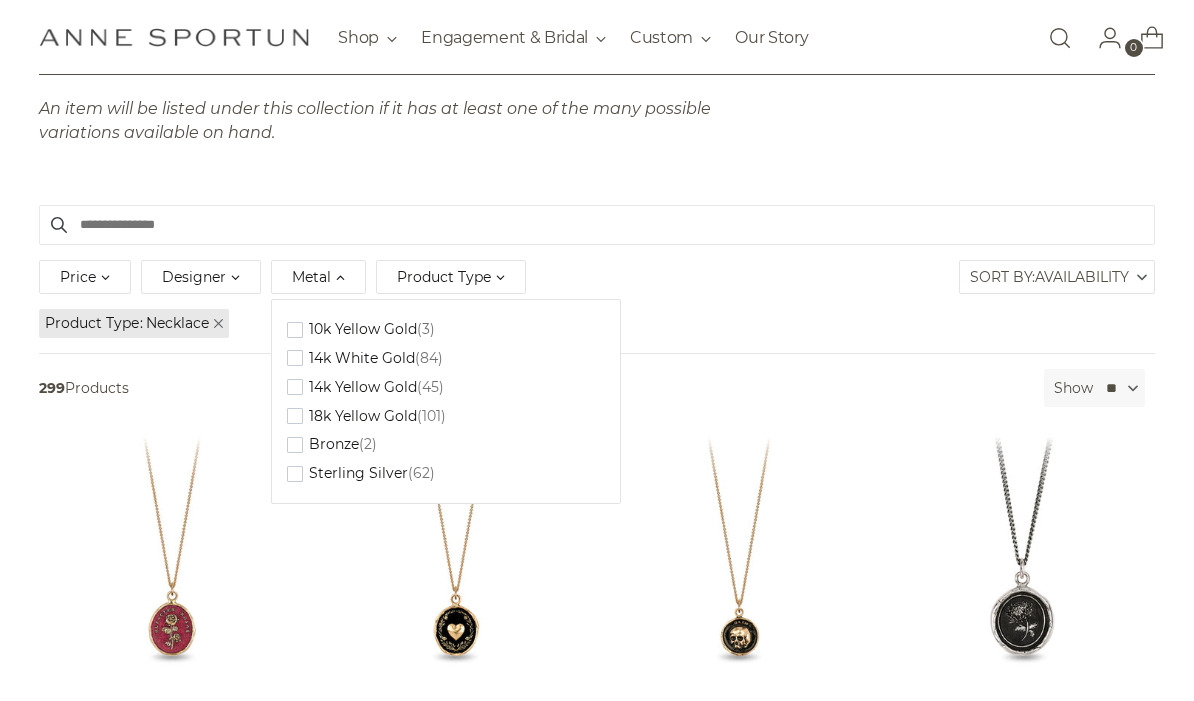 click at bounding box center [295, 330] 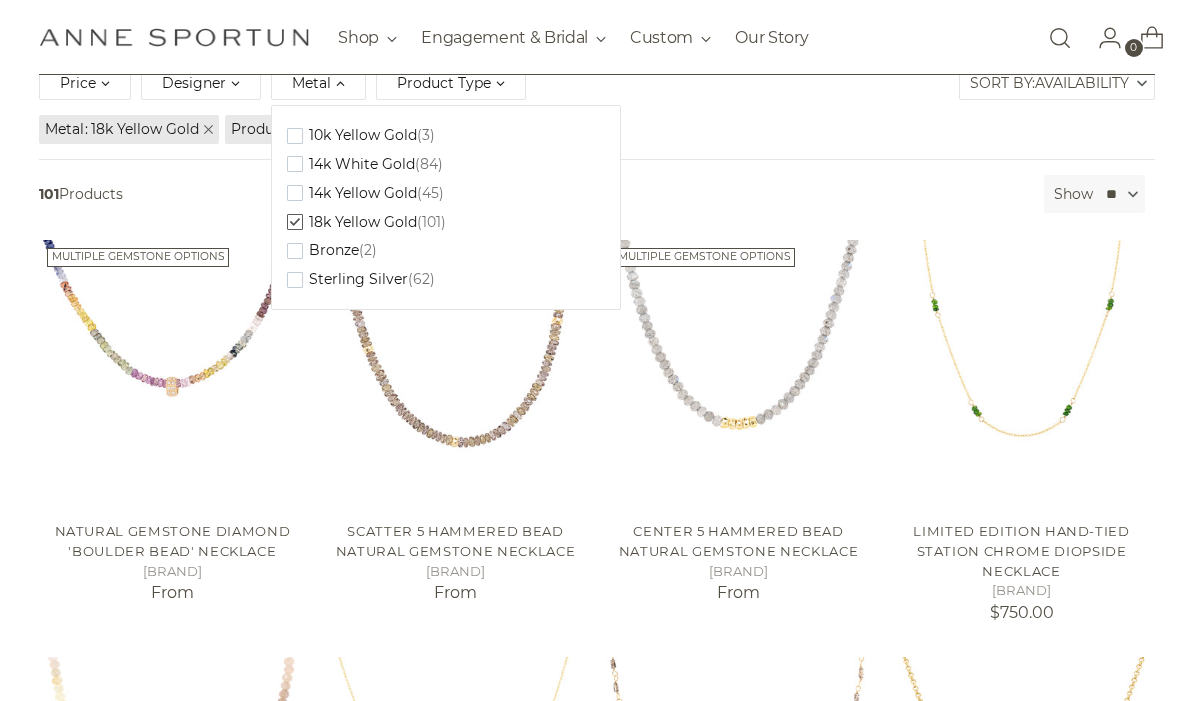 scroll, scrollTop: 457, scrollLeft: 0, axis: vertical 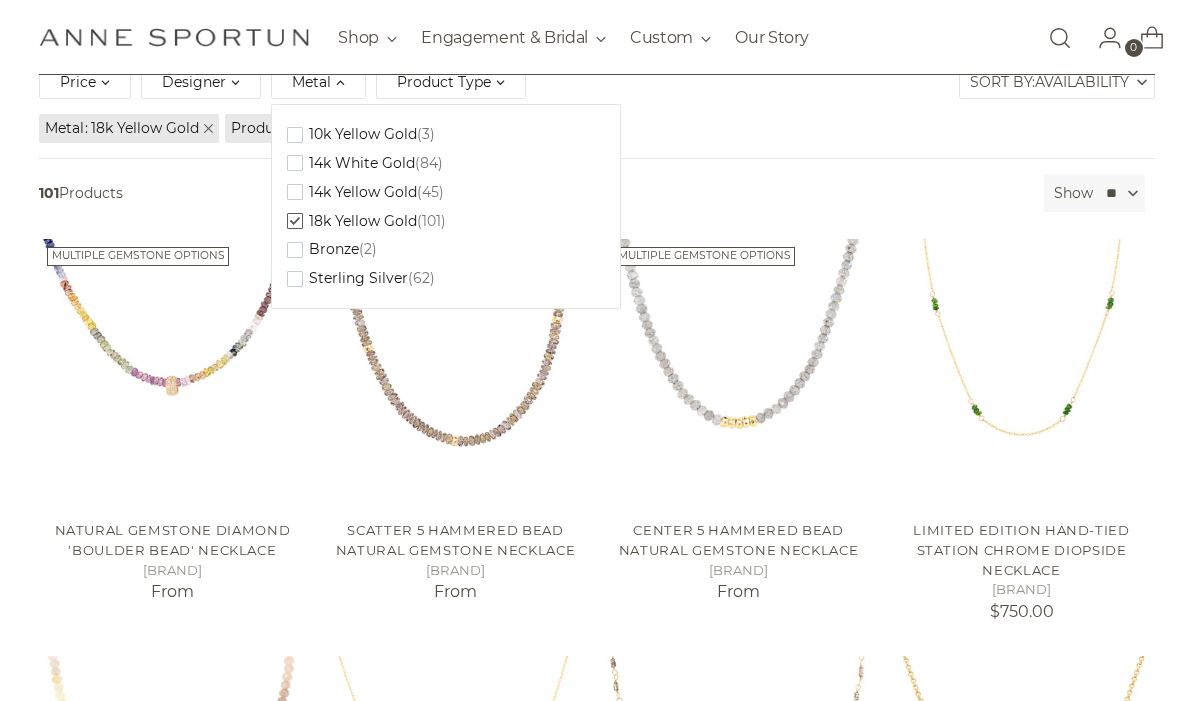 click on "Filter By
Price
***
-
*****
Designer
Adel Chefridi
(3)
Anne Sportun
(97)
Everyday. Essentials.
(1)
(3)" at bounding box center [597, 951] 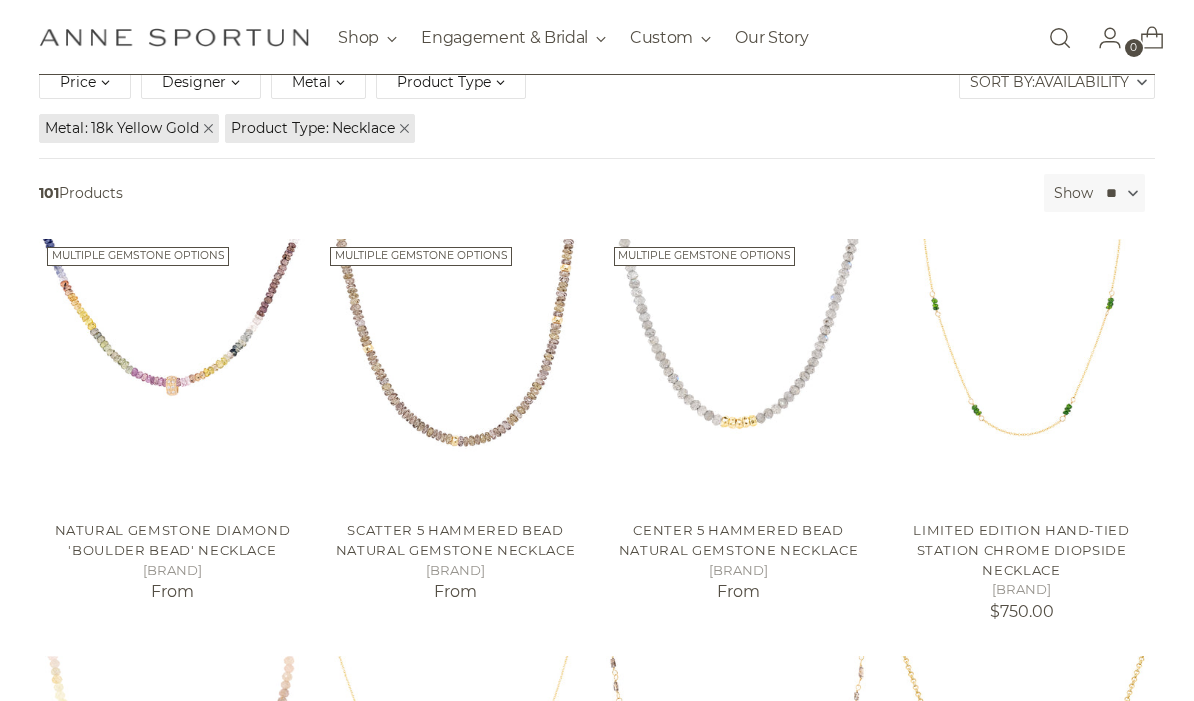 click on "Scatter 5 Hammered Bead Natural Gemstone Necklace" at bounding box center [455, 540] 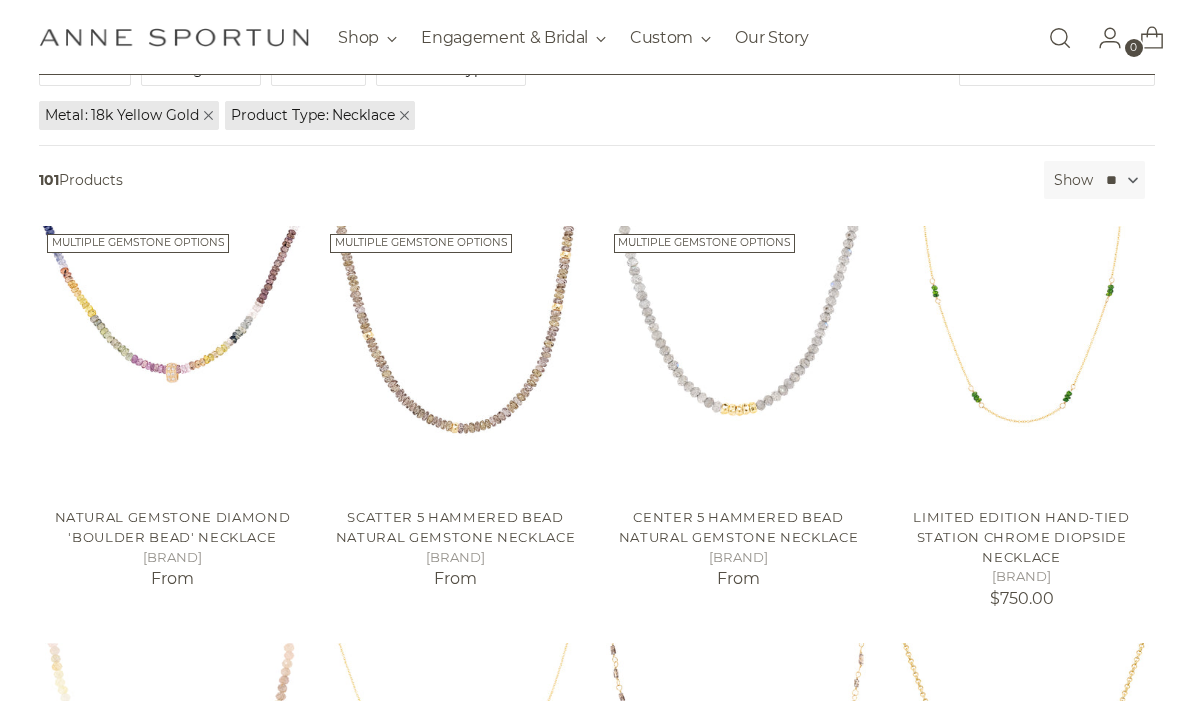 scroll, scrollTop: 470, scrollLeft: 0, axis: vertical 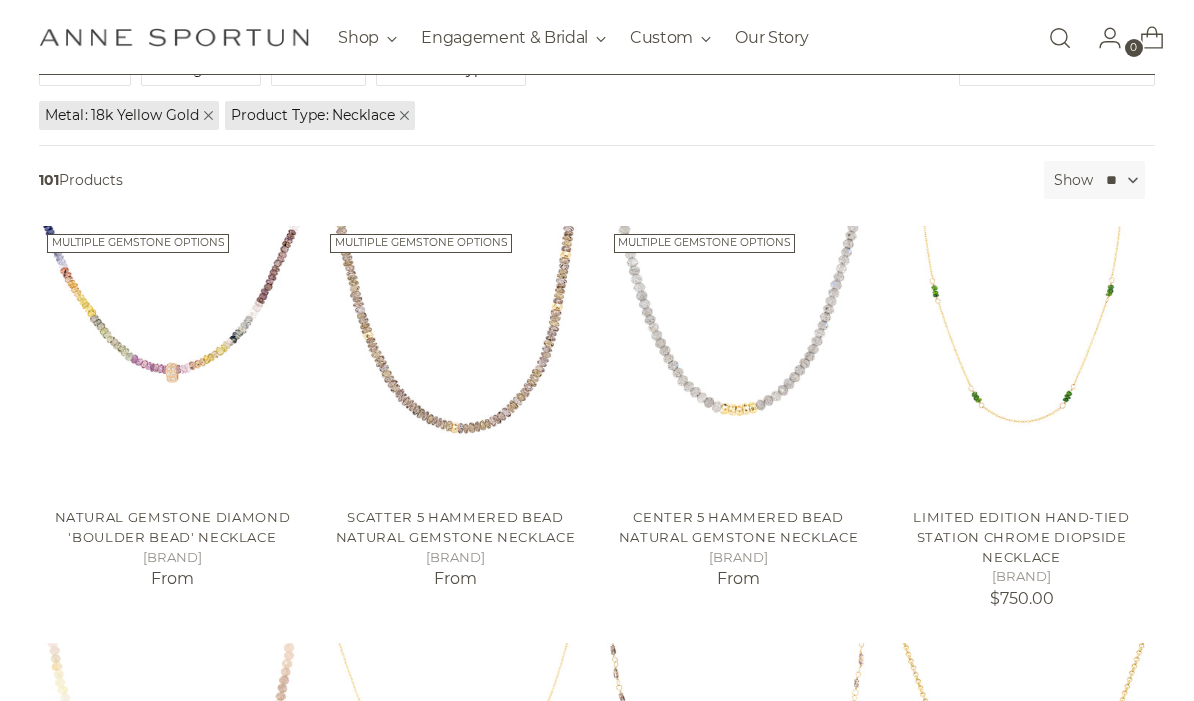 click on "Natural Gemstone Diamond 'Boulder Bead' Necklace" at bounding box center [173, 527] 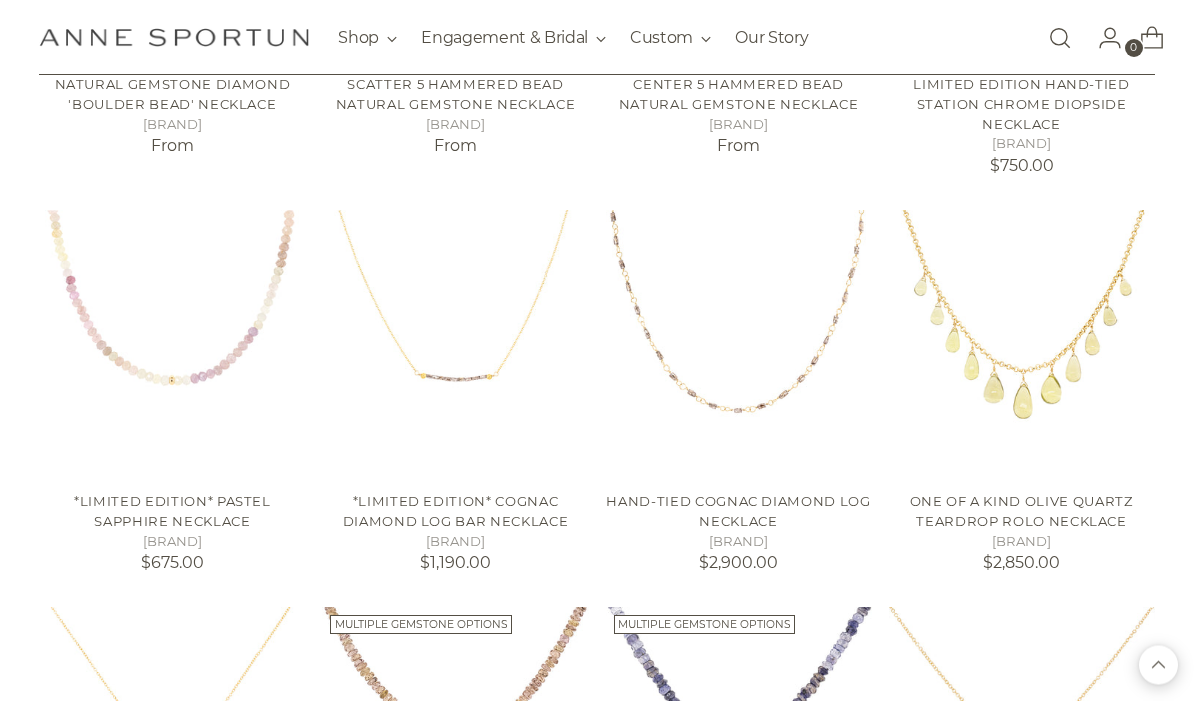 scroll, scrollTop: 905, scrollLeft: 0, axis: vertical 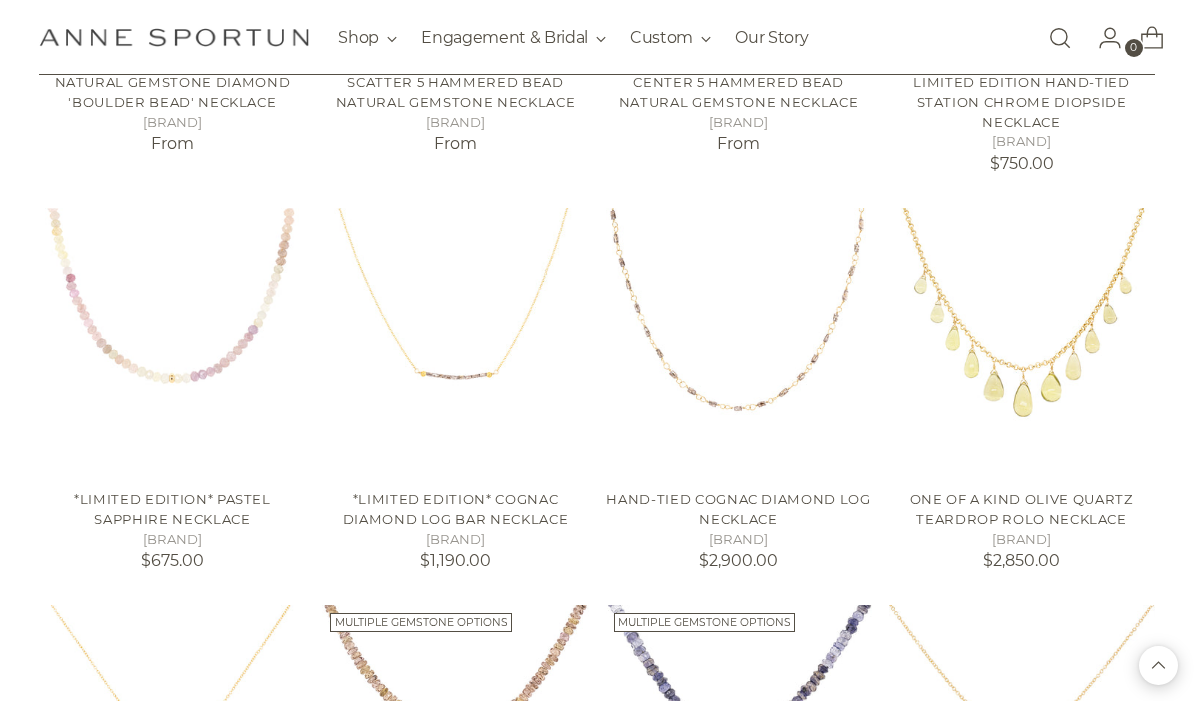 click on "*Limited Edition* Pastel Sapphire Necklace" at bounding box center (172, 509) 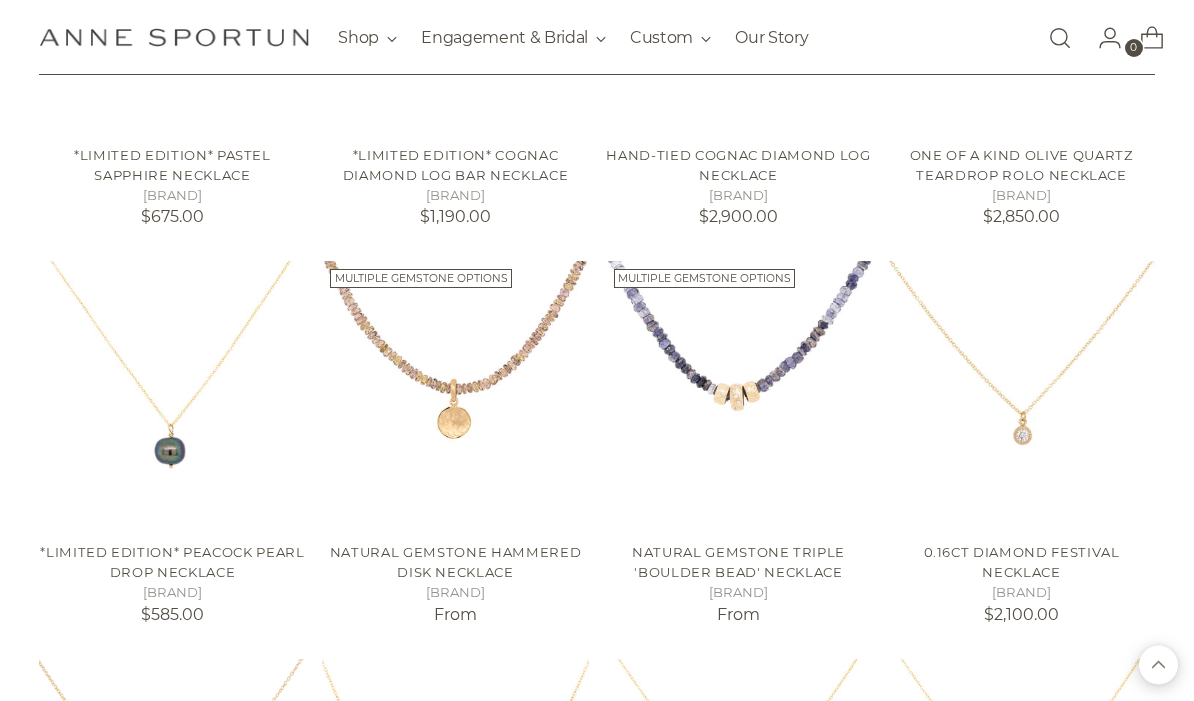 scroll, scrollTop: 1249, scrollLeft: 0, axis: vertical 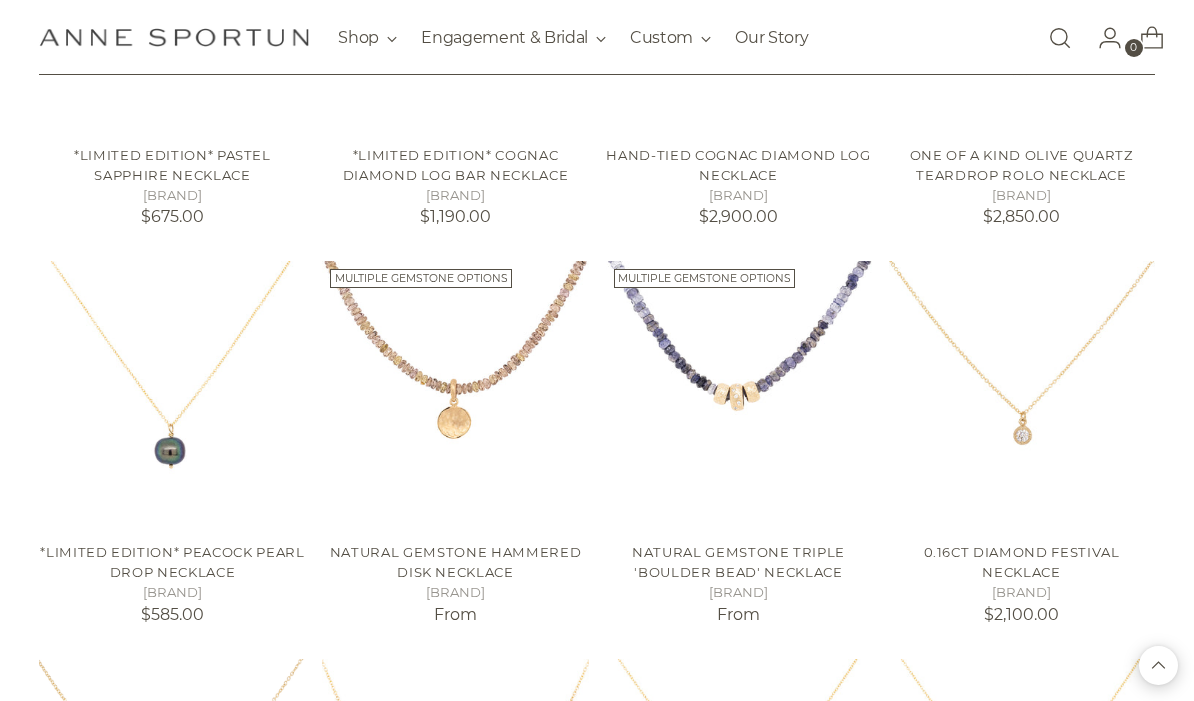 click on "*Limited Edition* Peacock Pearl Drop Necklace" at bounding box center (172, 562) 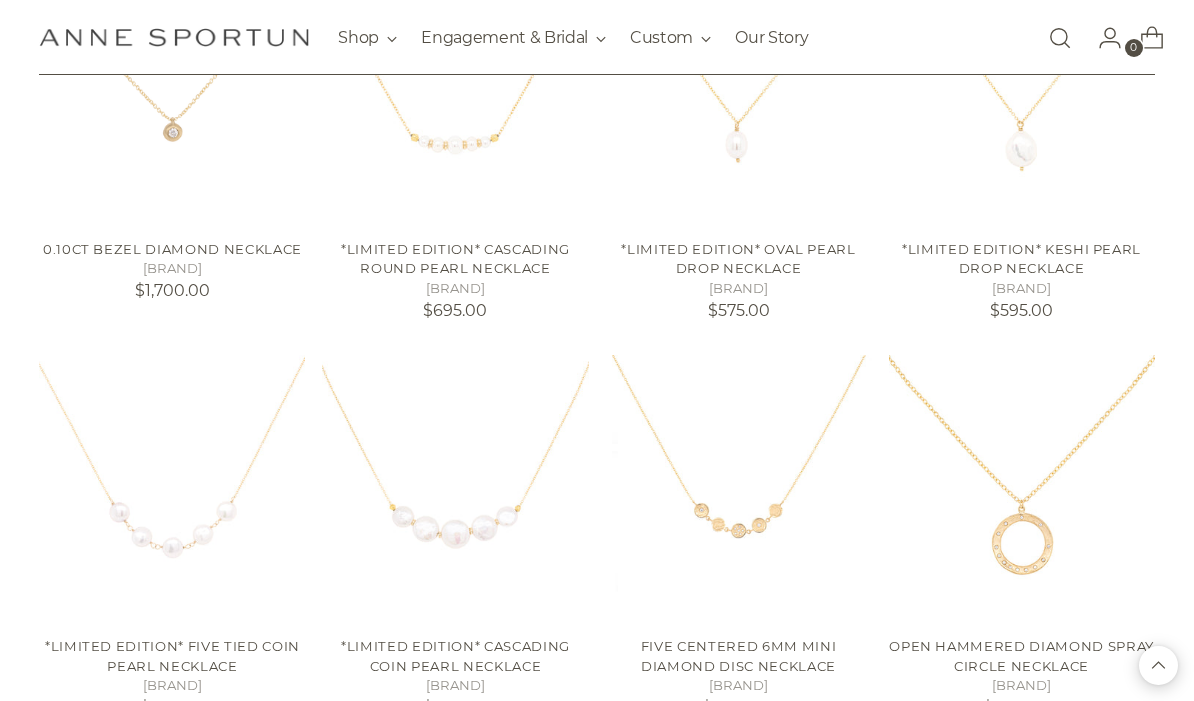 scroll, scrollTop: 1949, scrollLeft: 0, axis: vertical 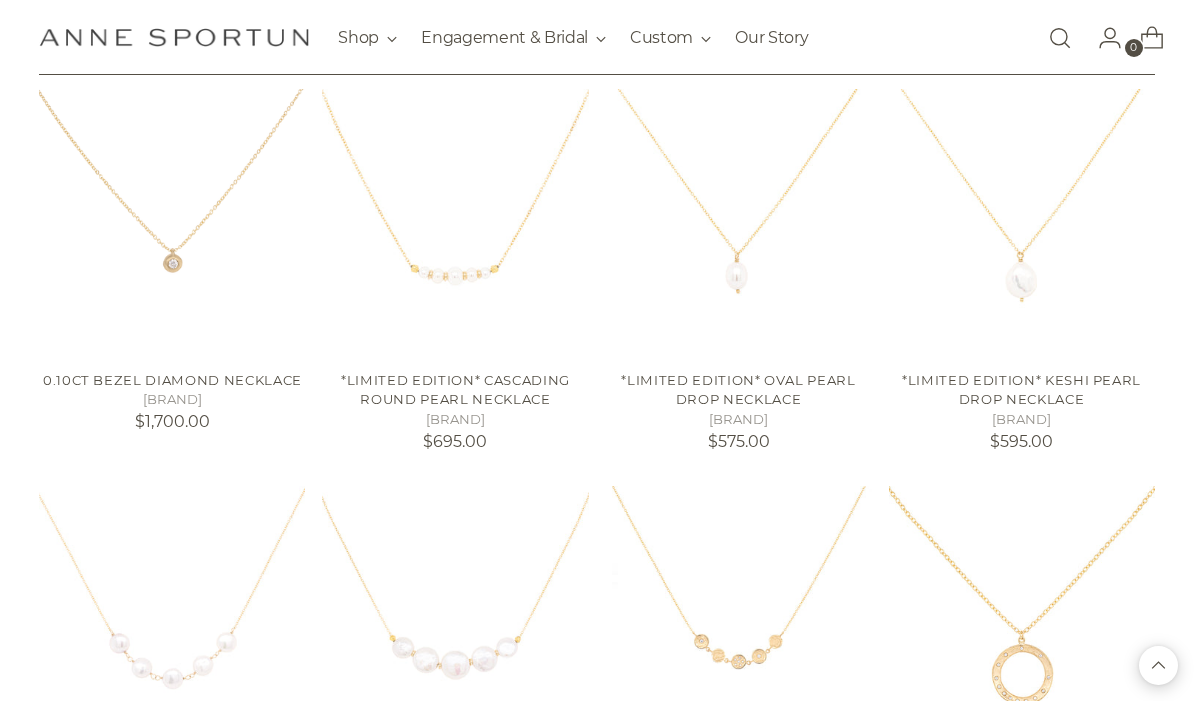 click on "*Limited Edition* Keshi Pearl Drop Necklace" at bounding box center [1021, 390] 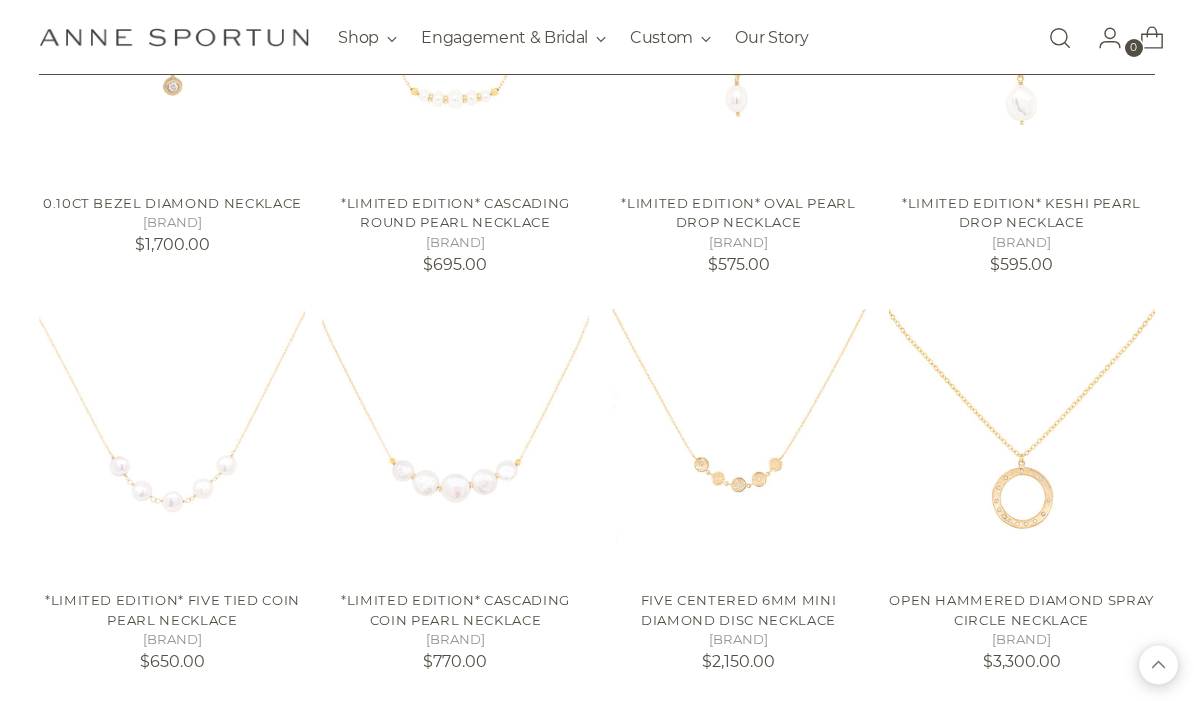 scroll, scrollTop: 1996, scrollLeft: 0, axis: vertical 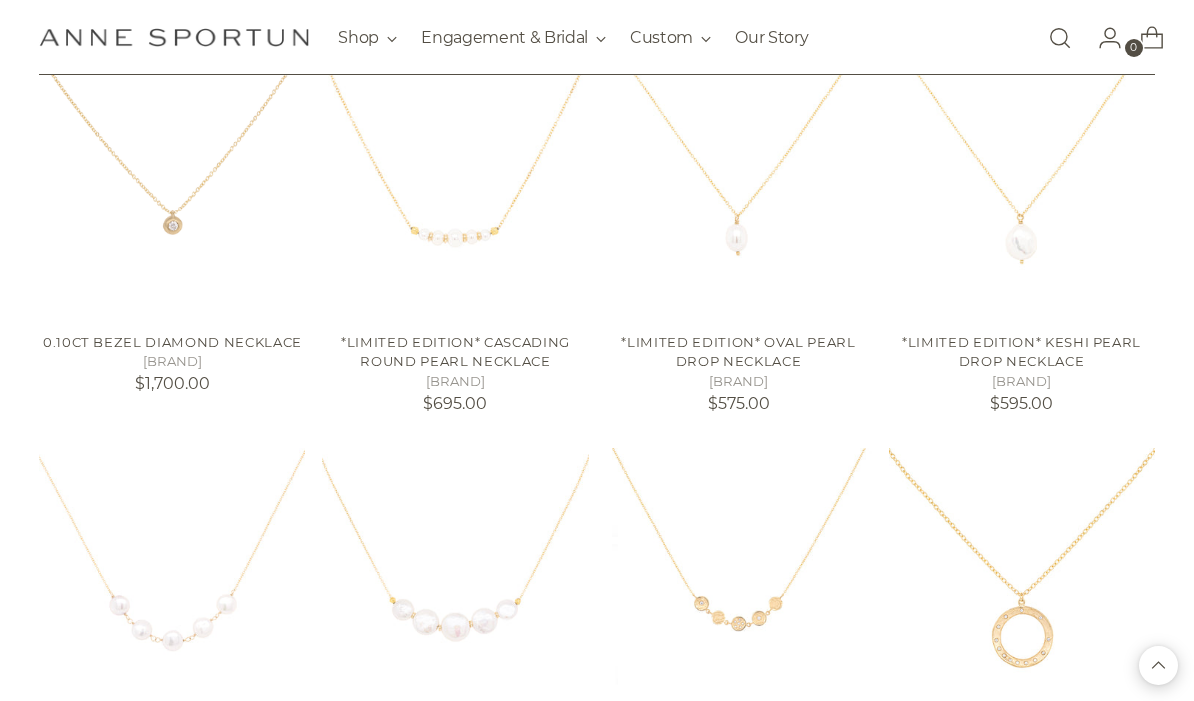 click at bounding box center [455, 581] 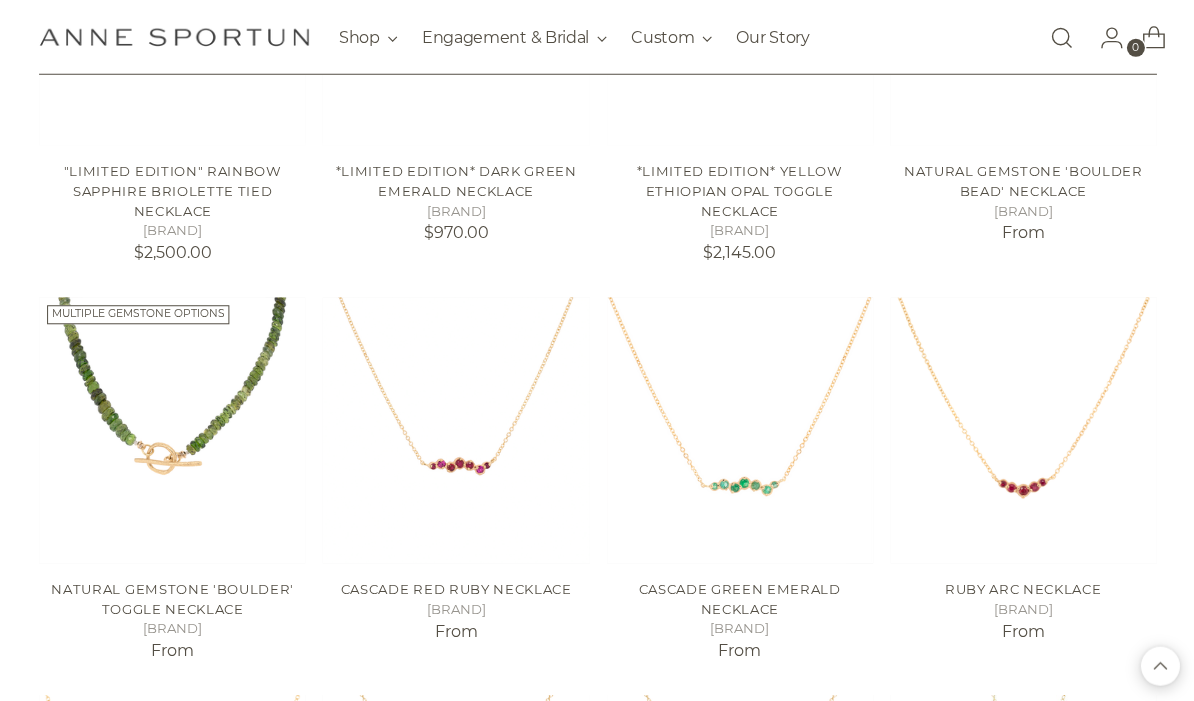 scroll, scrollTop: 4016, scrollLeft: 0, axis: vertical 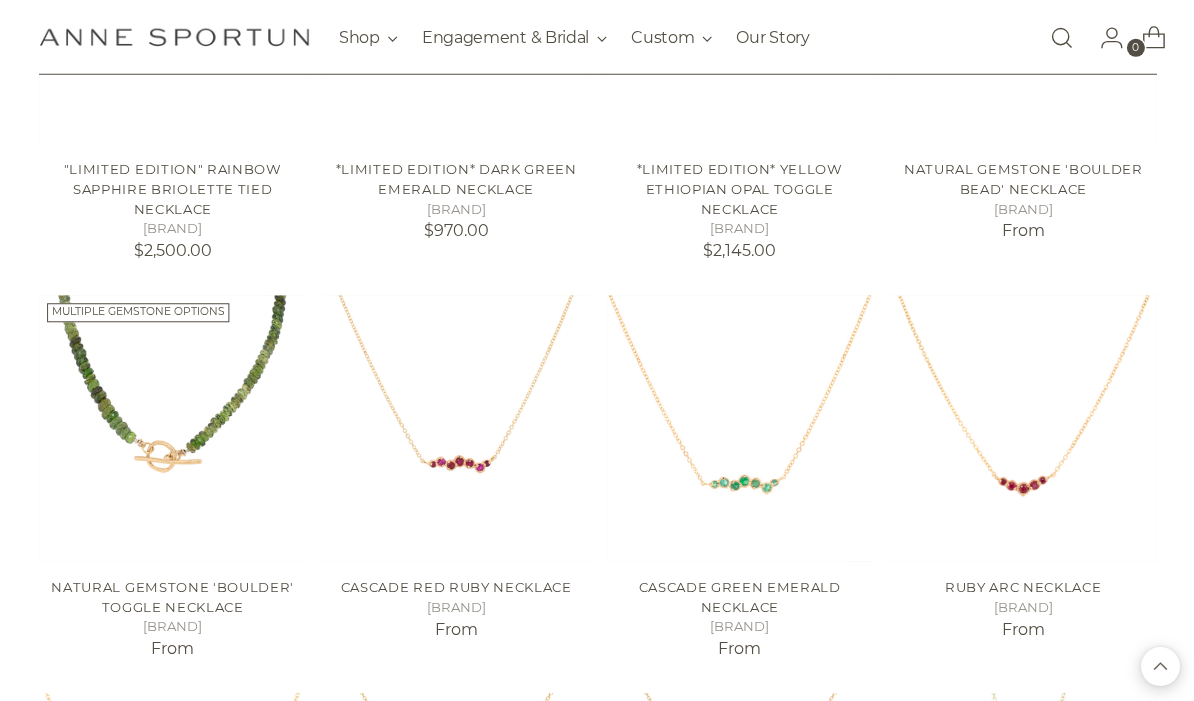 click on "Cascade Green Emerald Necklace" at bounding box center [739, 596] 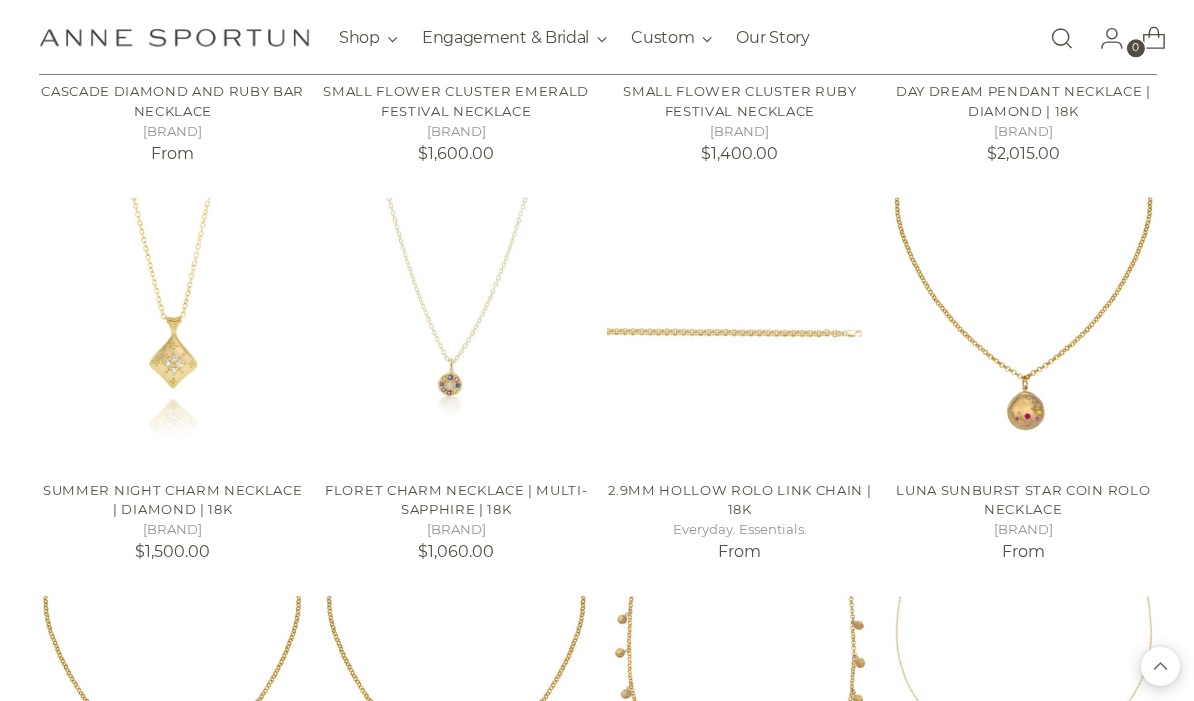 scroll, scrollTop: 4909, scrollLeft: 0, axis: vertical 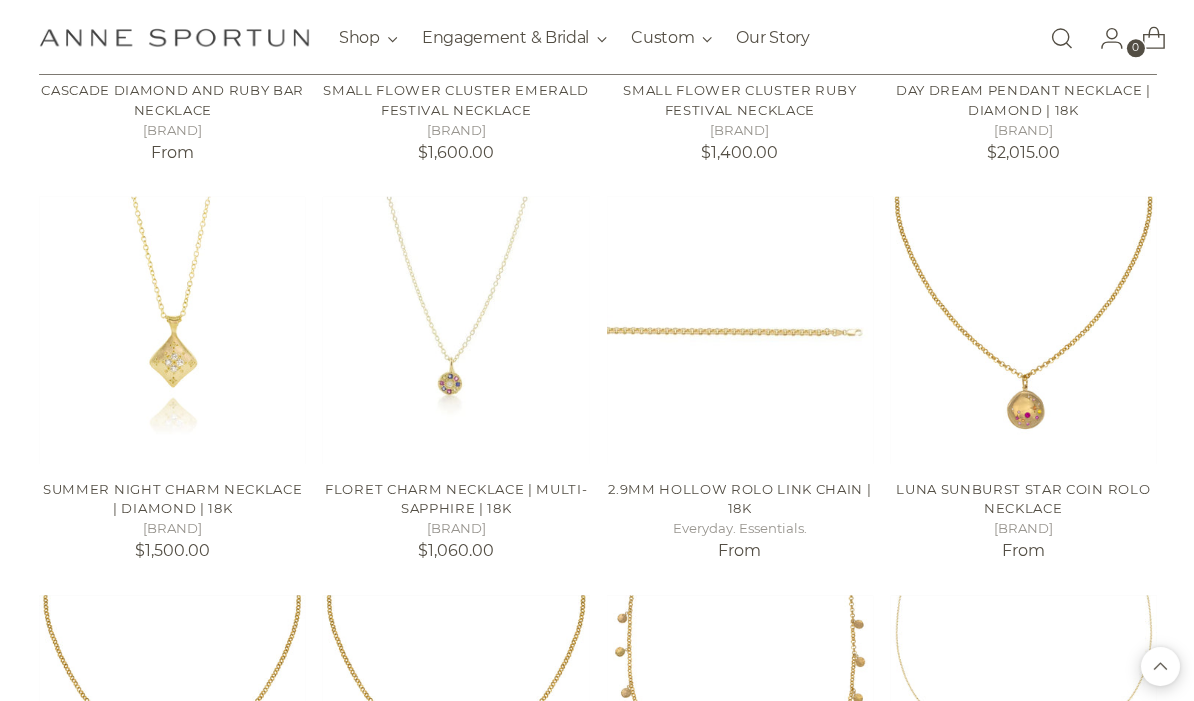 click on "Luna Sunburst Star Coin Rolo Necklace" at bounding box center (1021, 498) 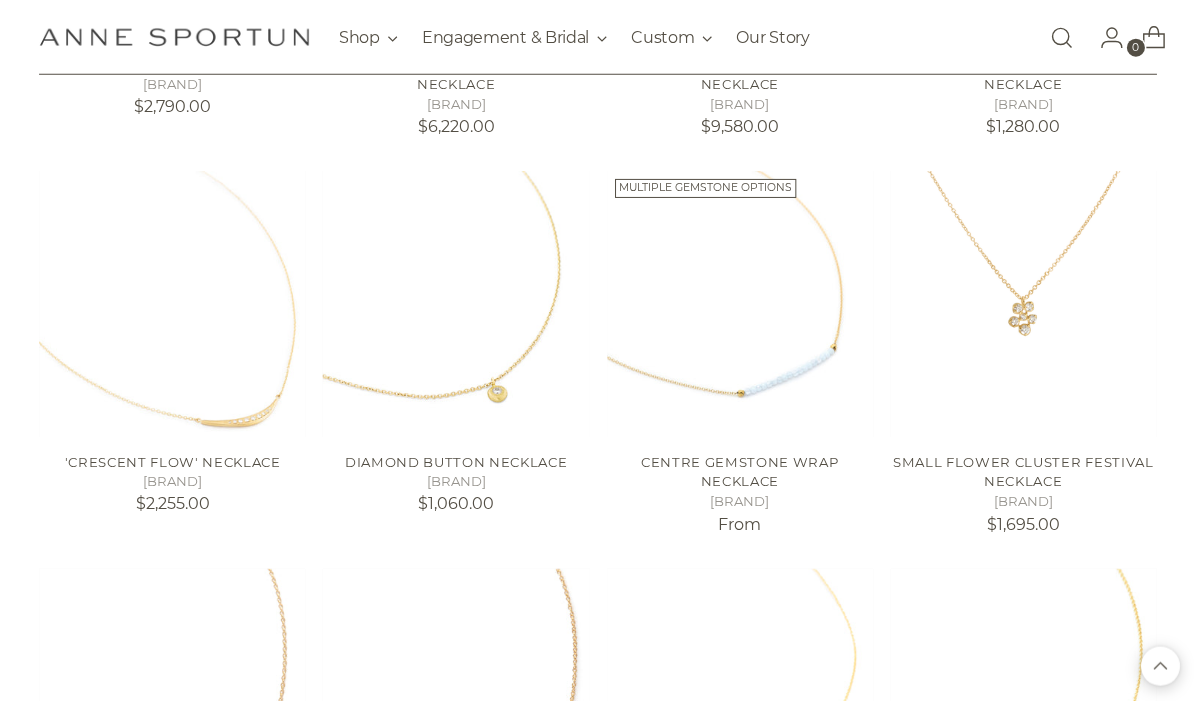 scroll, scrollTop: 8114, scrollLeft: 0, axis: vertical 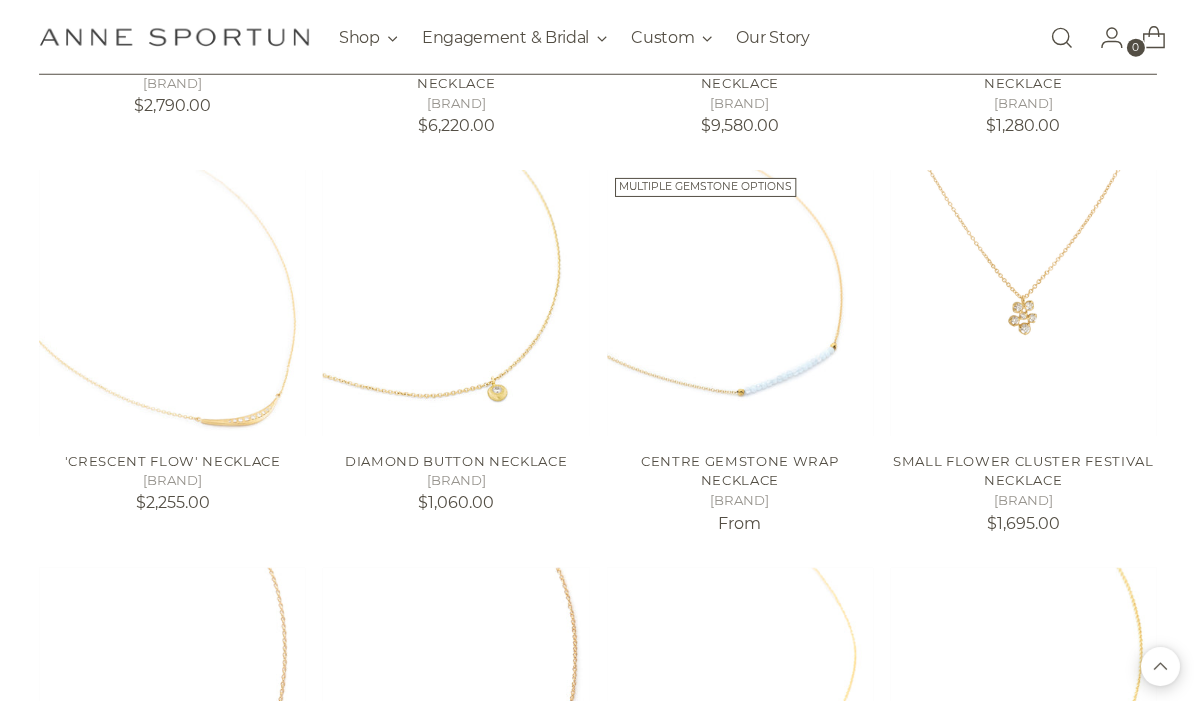 click on "Centre Gemstone Wrap Necklace" at bounding box center [738, 471] 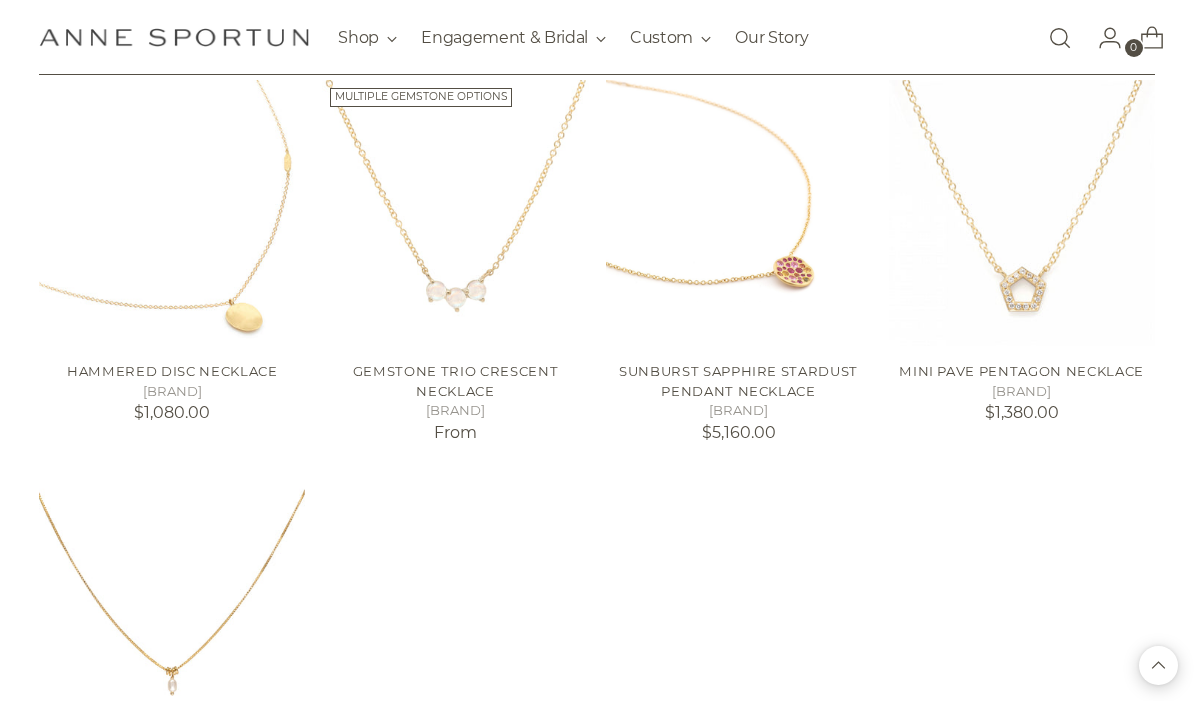 scroll, scrollTop: 10192, scrollLeft: 0, axis: vertical 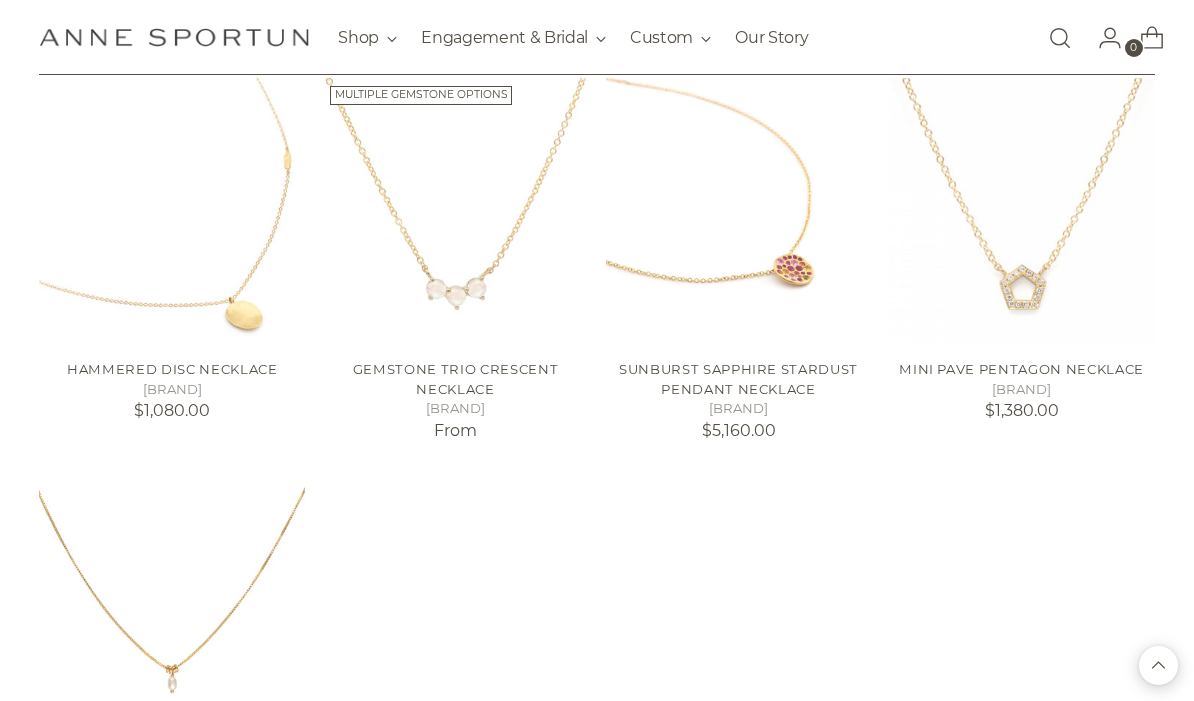 click at bounding box center [455, 211] 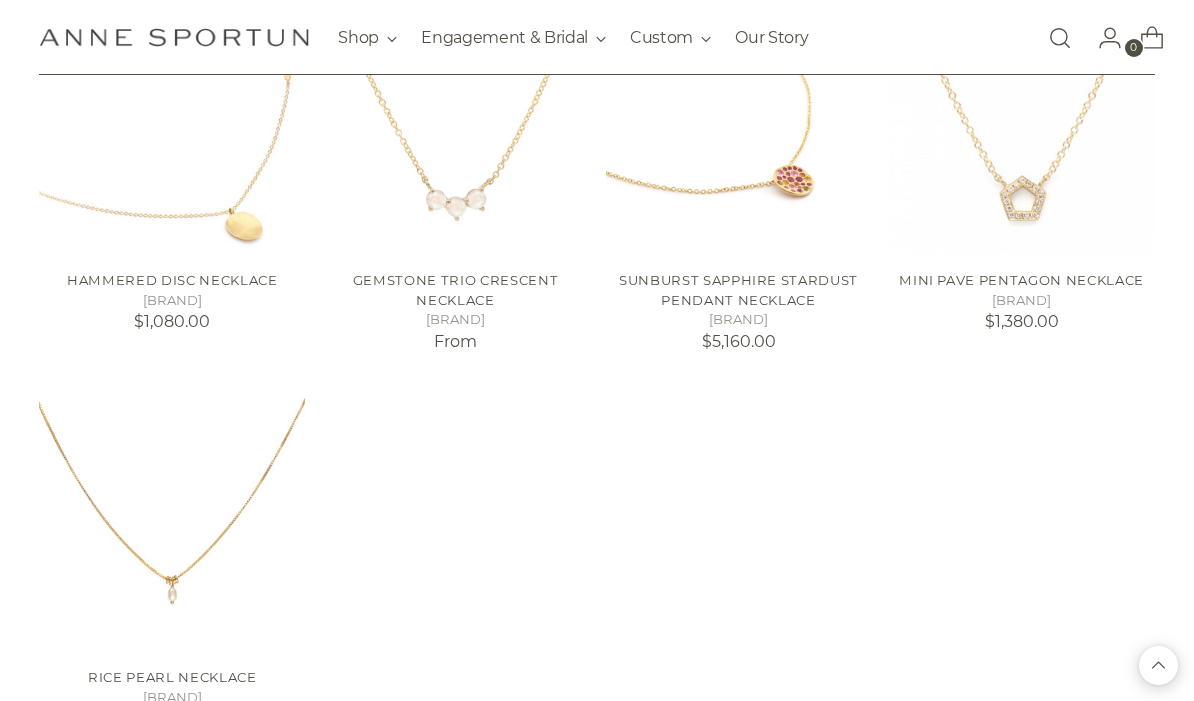click at bounding box center [172, 519] 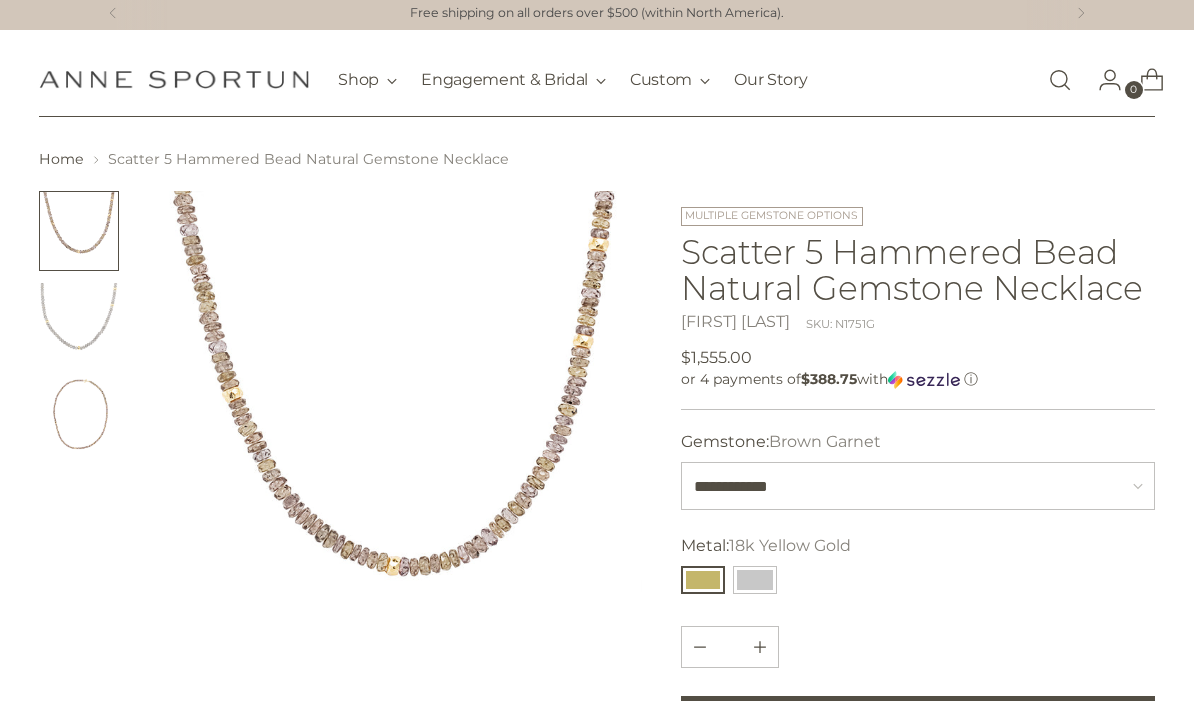 scroll, scrollTop: 0, scrollLeft: 0, axis: both 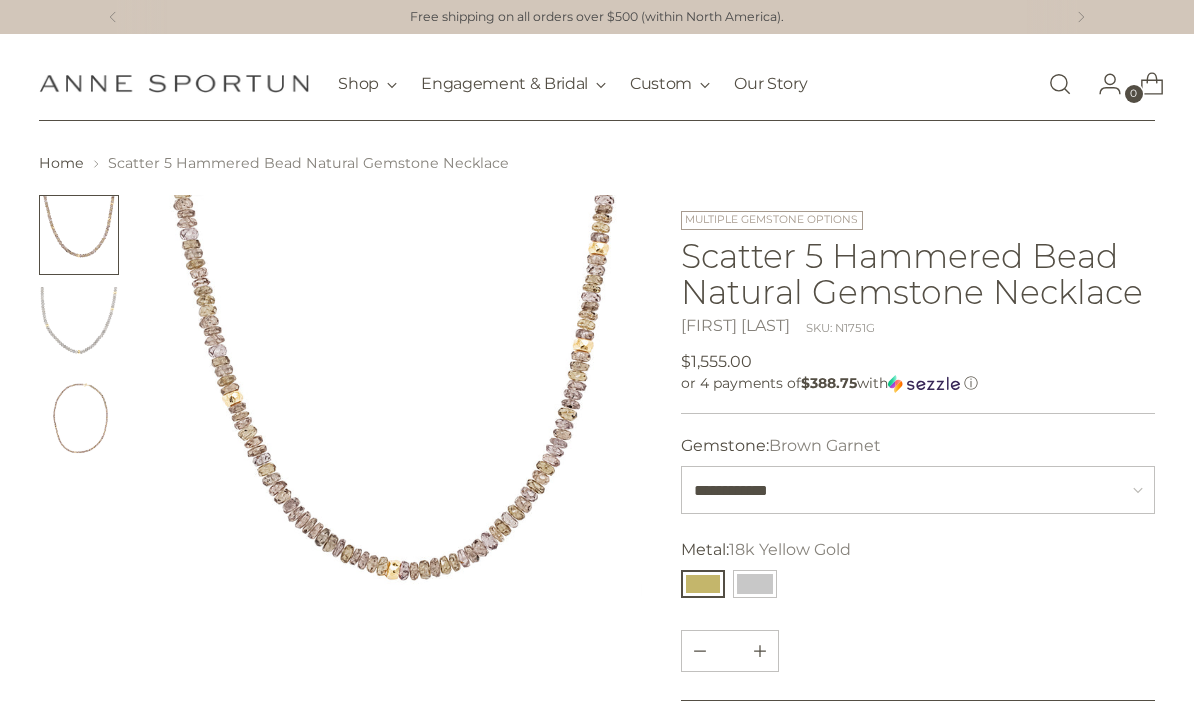 click at bounding box center [79, 327] 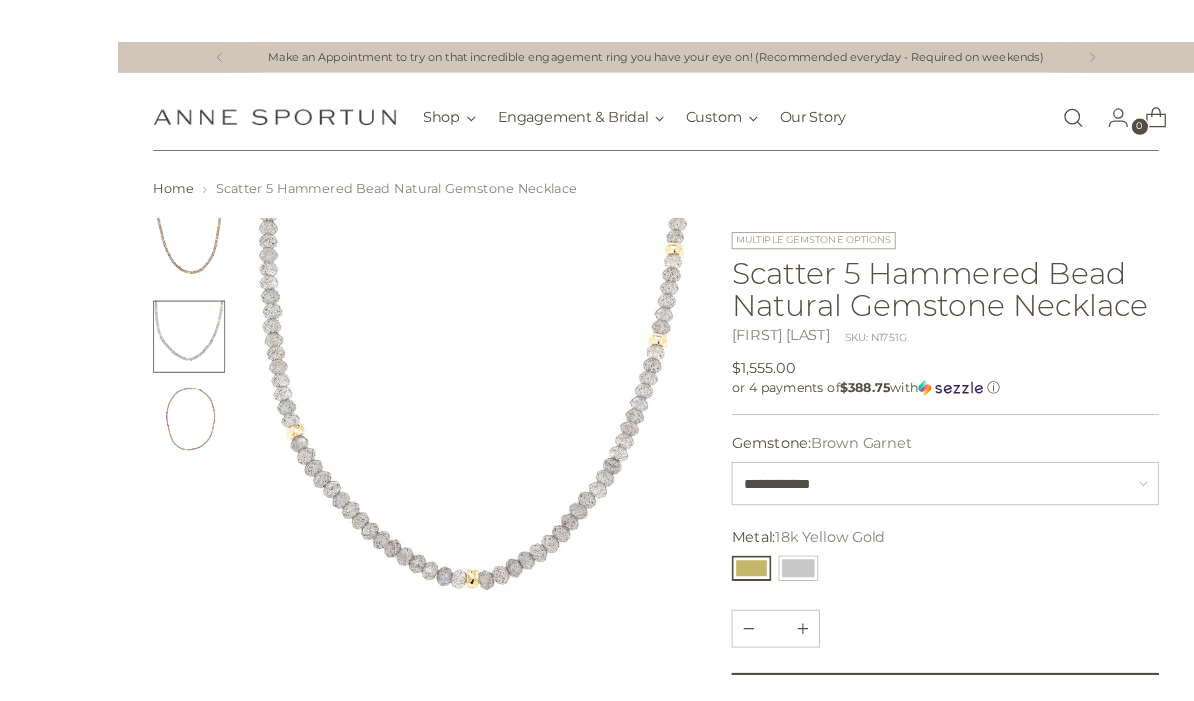 scroll, scrollTop: 64, scrollLeft: 0, axis: vertical 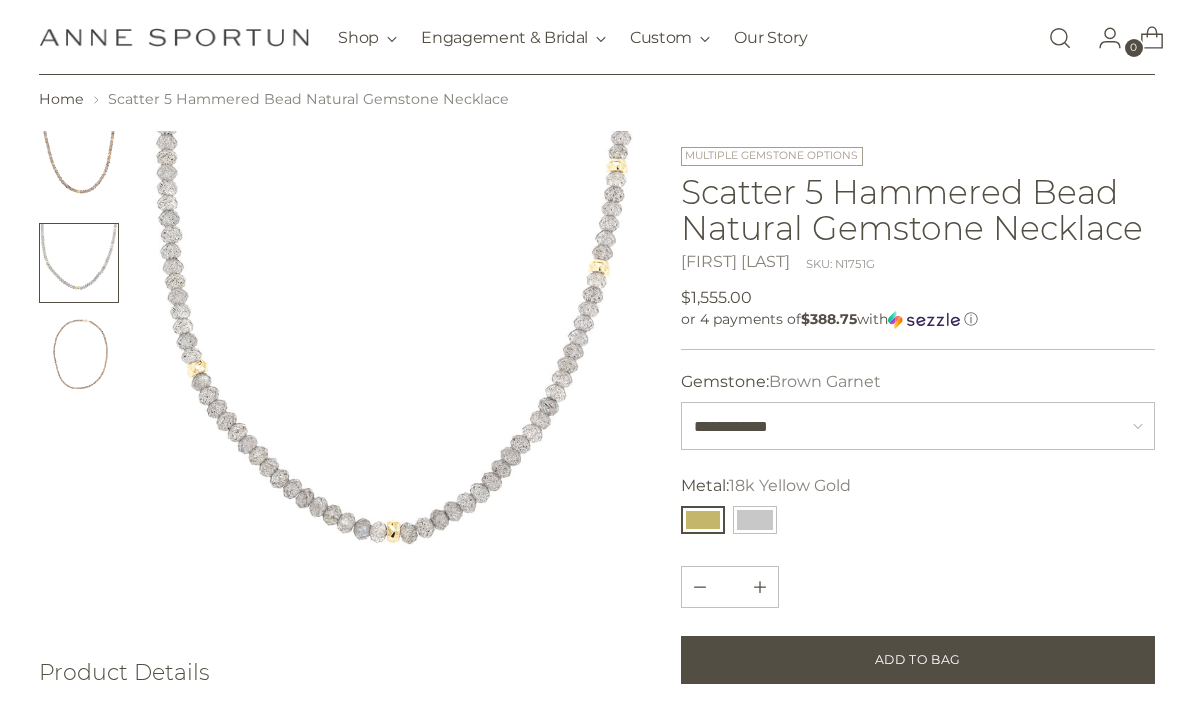click at bounding box center [79, 355] 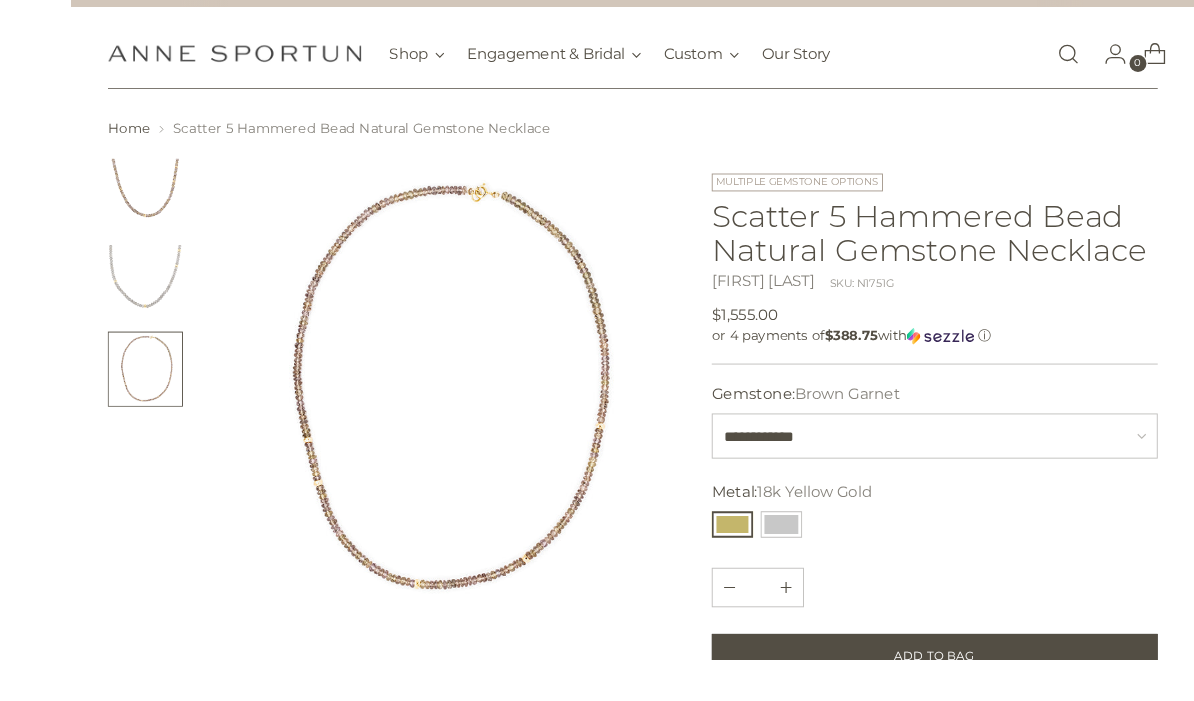 scroll, scrollTop: 143, scrollLeft: 0, axis: vertical 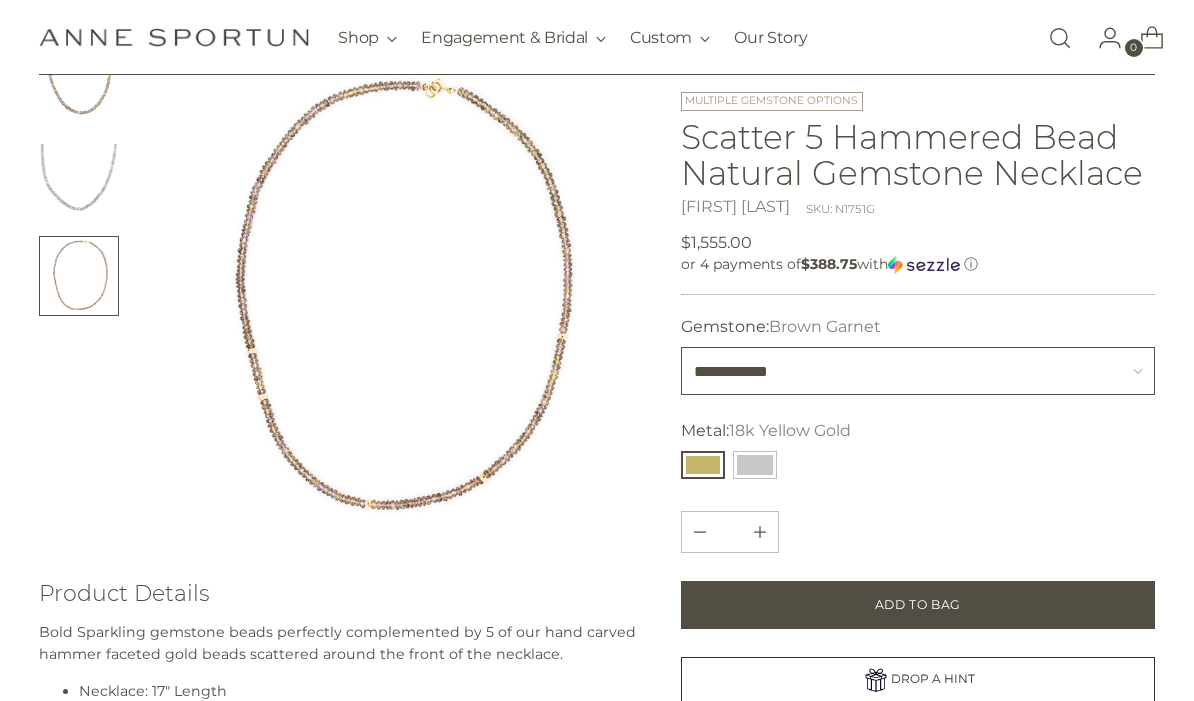 click on "**********" at bounding box center (917, 371) 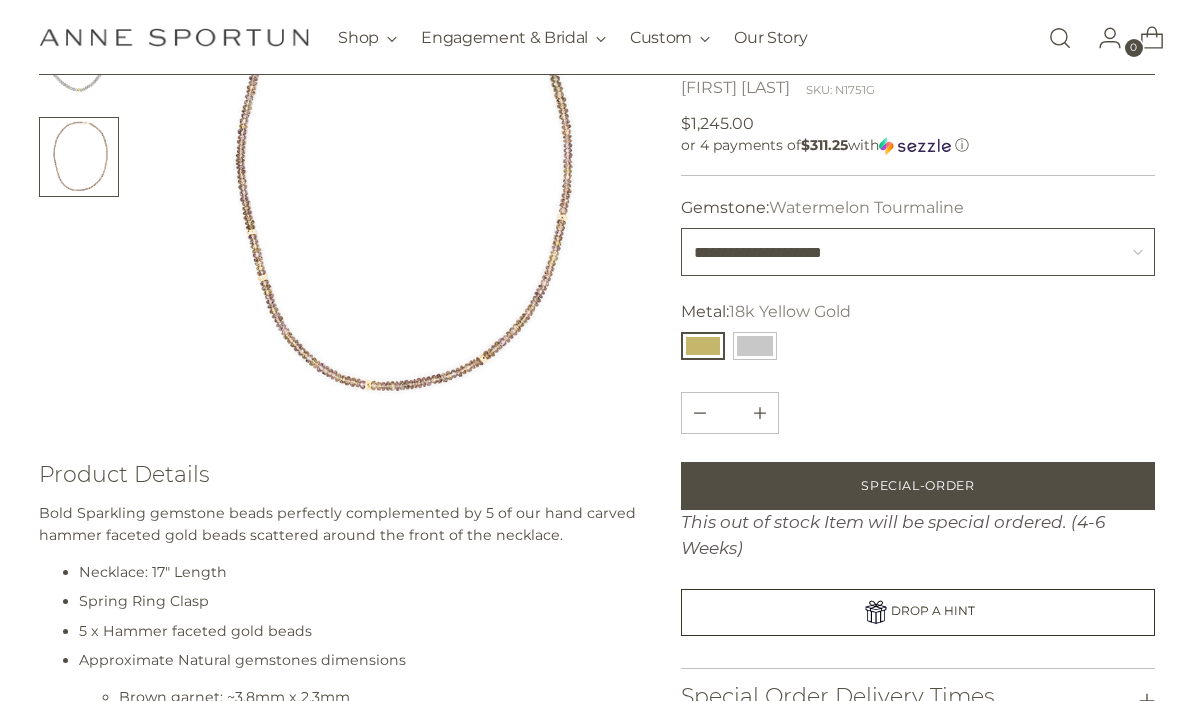 scroll, scrollTop: 263, scrollLeft: 0, axis: vertical 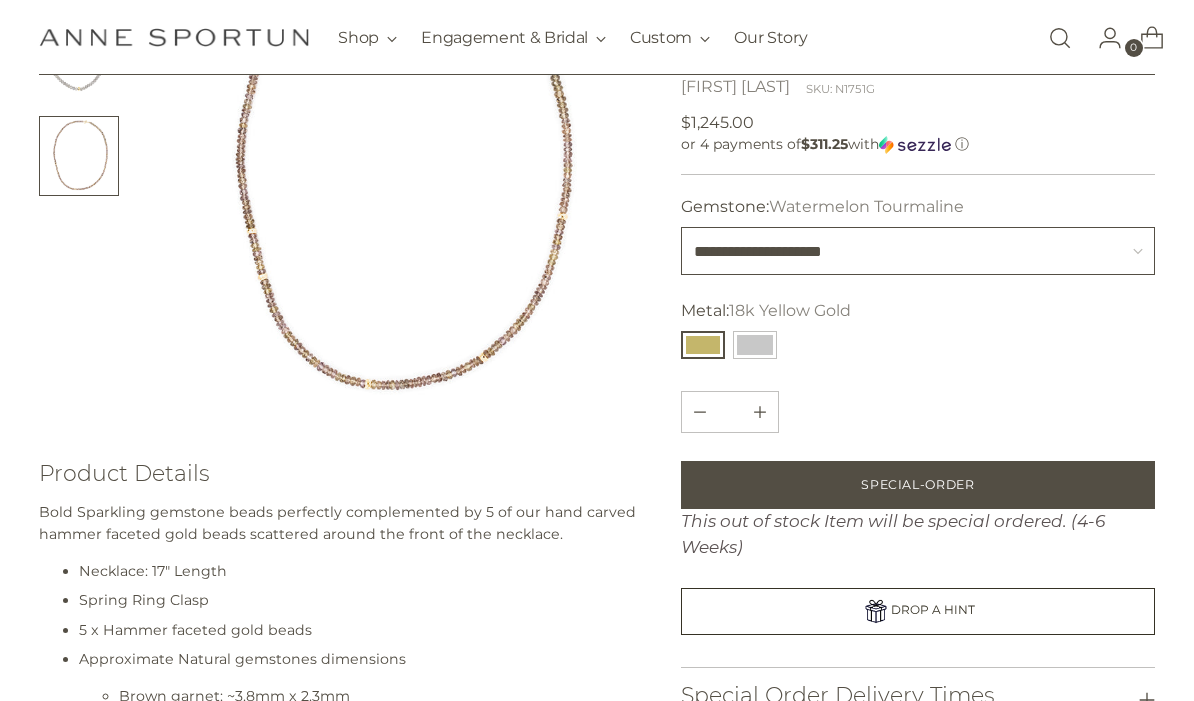 click on "**********" at bounding box center (917, 251) 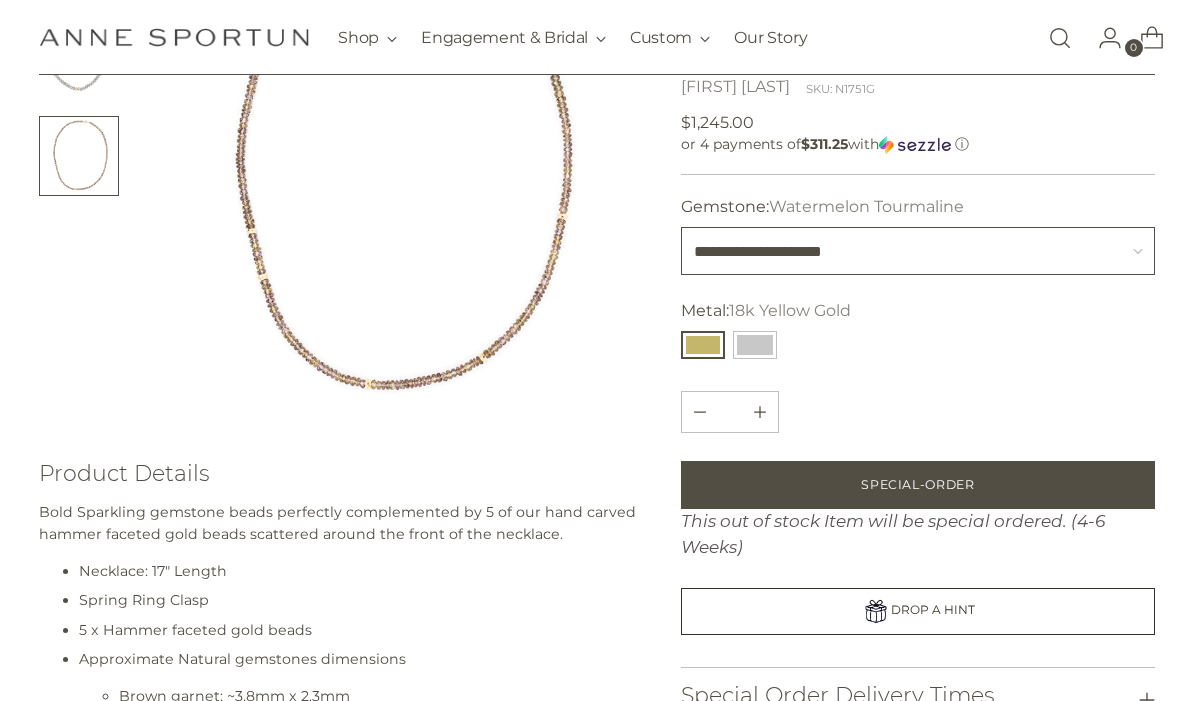 select on "**********" 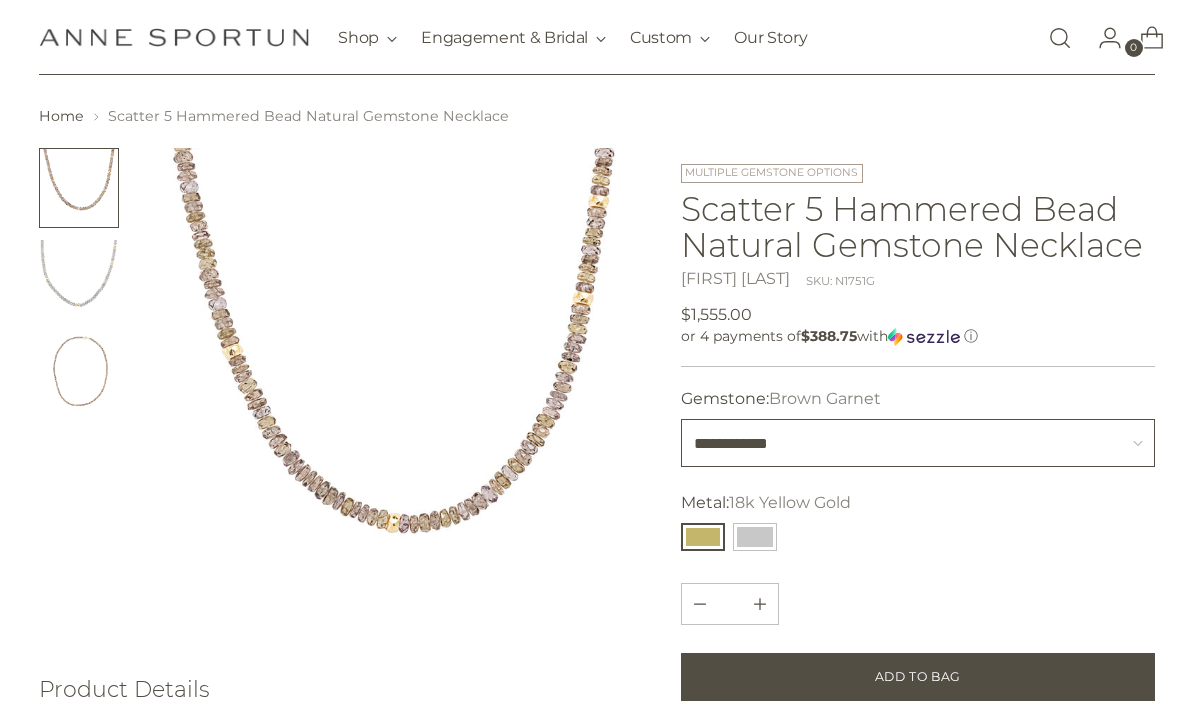 scroll, scrollTop: 0, scrollLeft: 0, axis: both 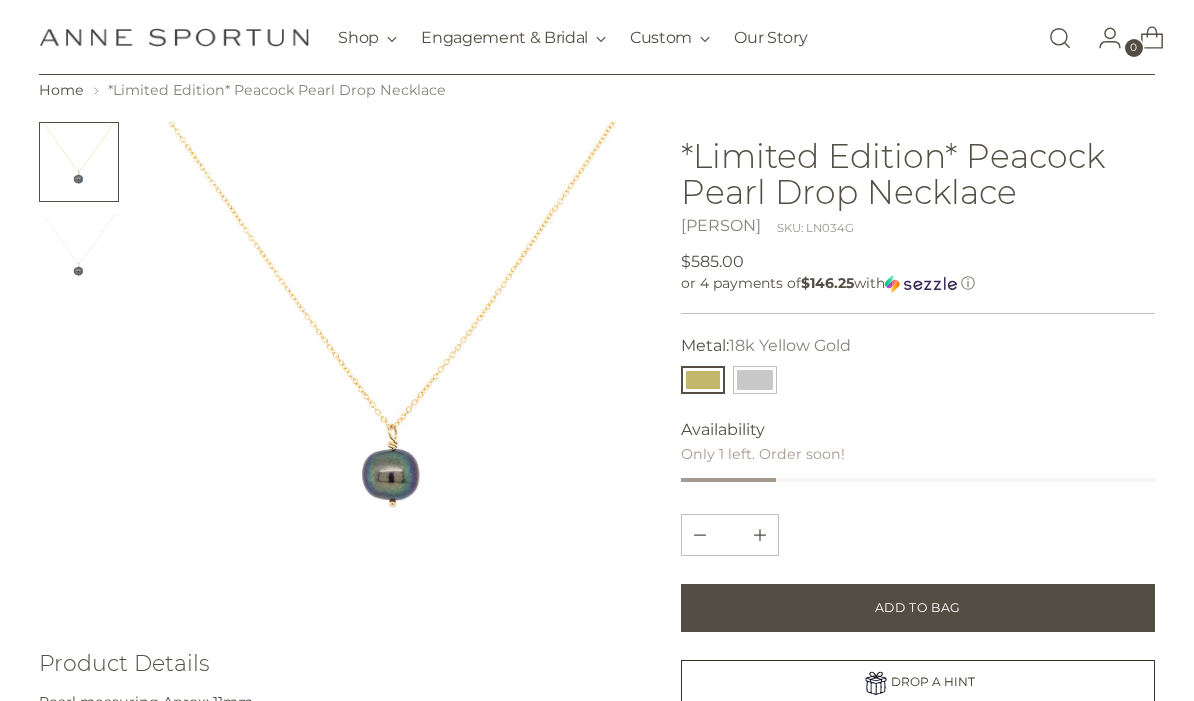 click at bounding box center (79, 254) 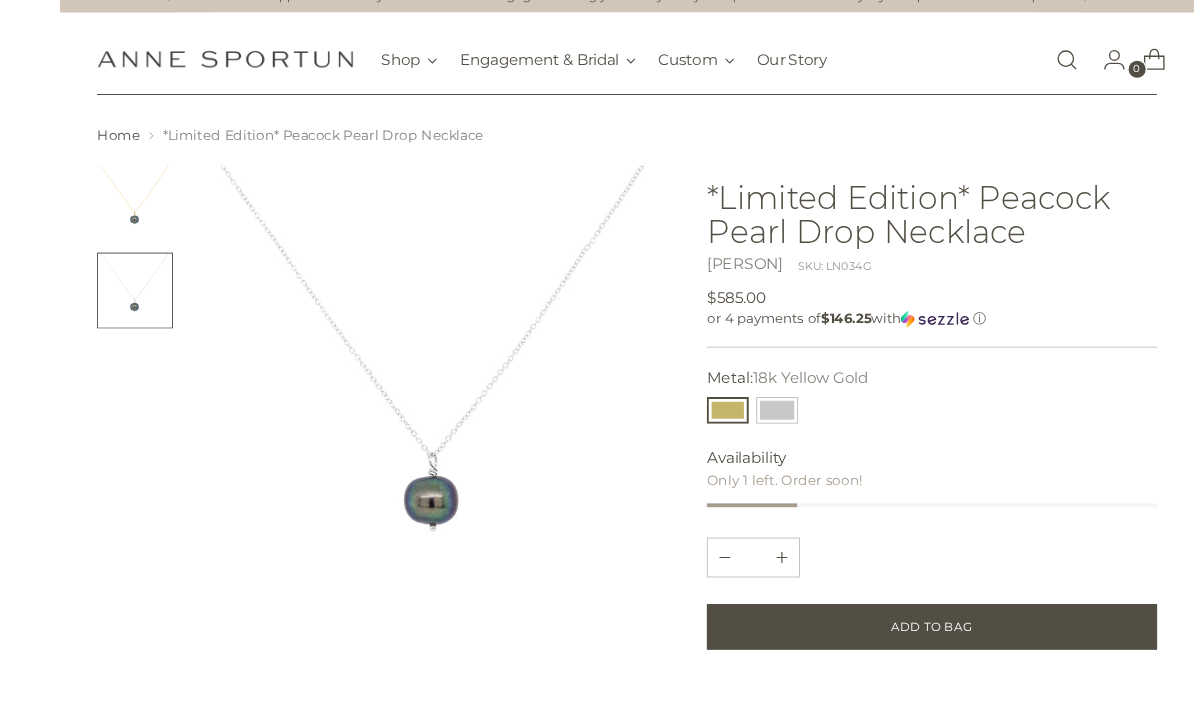 scroll, scrollTop: 97, scrollLeft: 0, axis: vertical 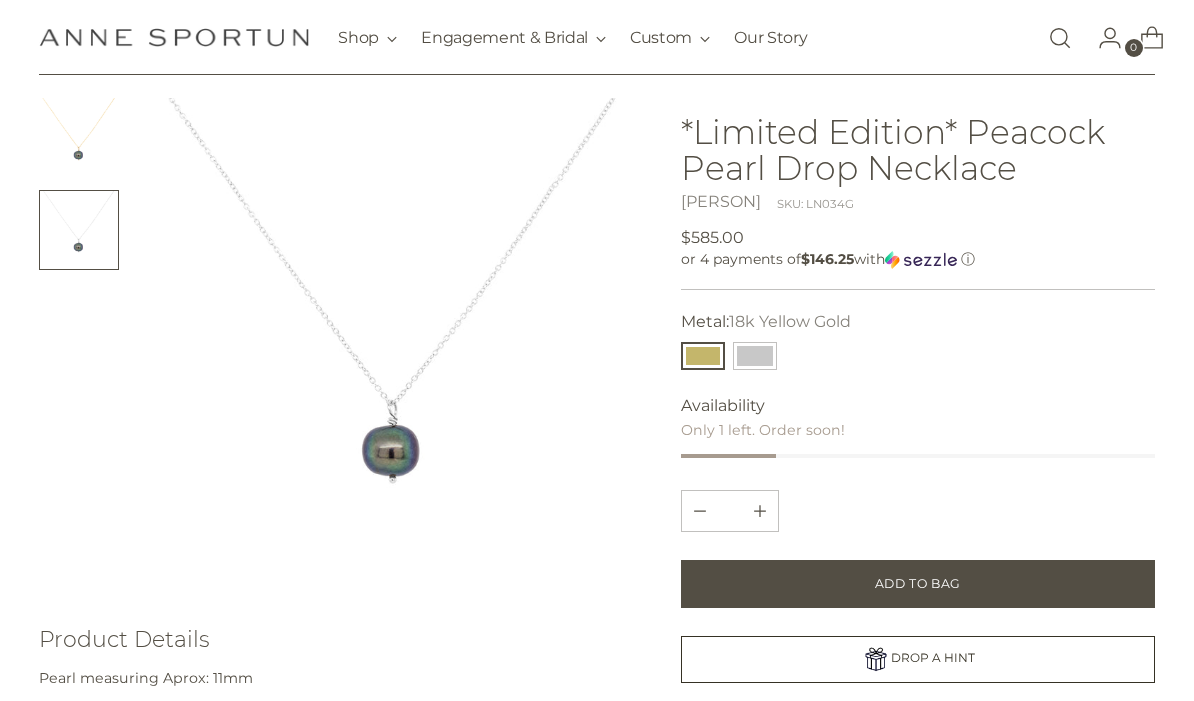 click at bounding box center (79, 138) 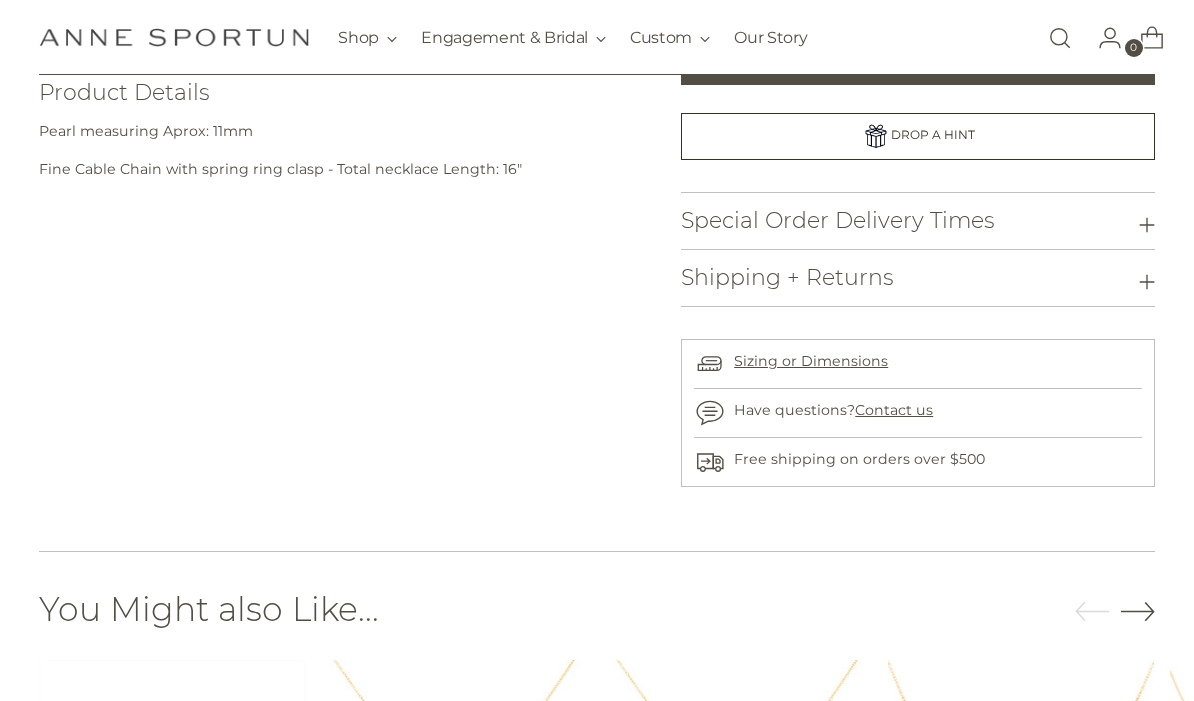 scroll, scrollTop: 647, scrollLeft: 0, axis: vertical 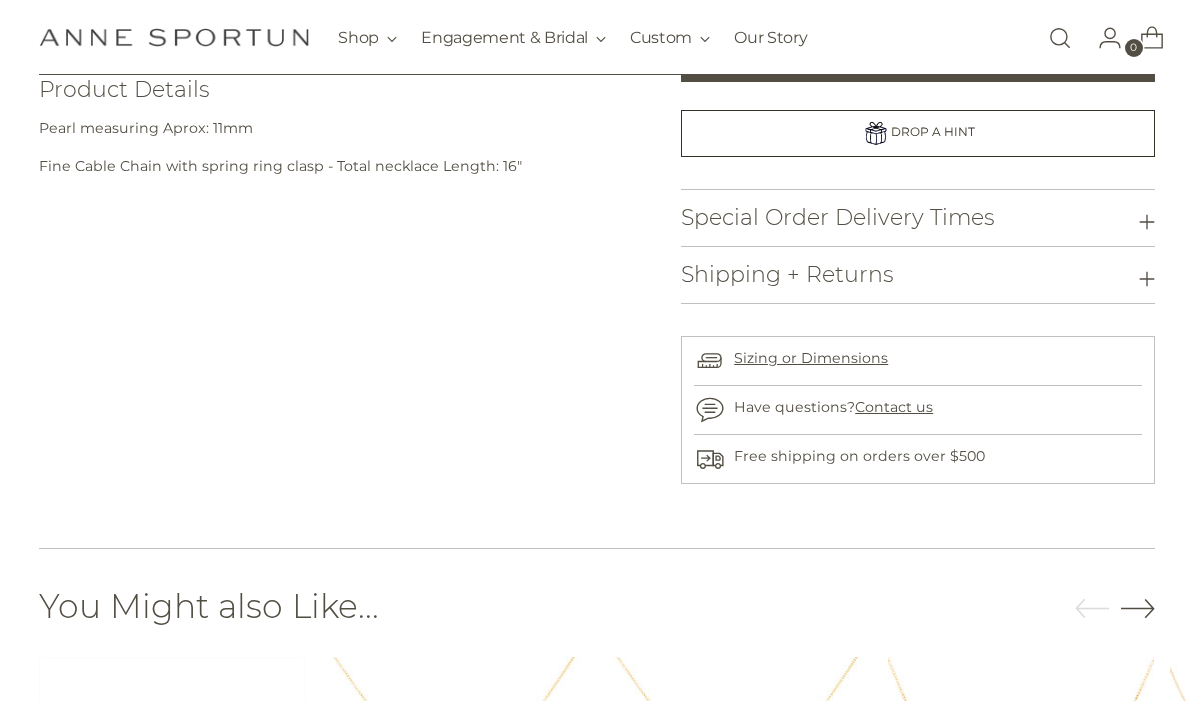 click at bounding box center (1147, 222) 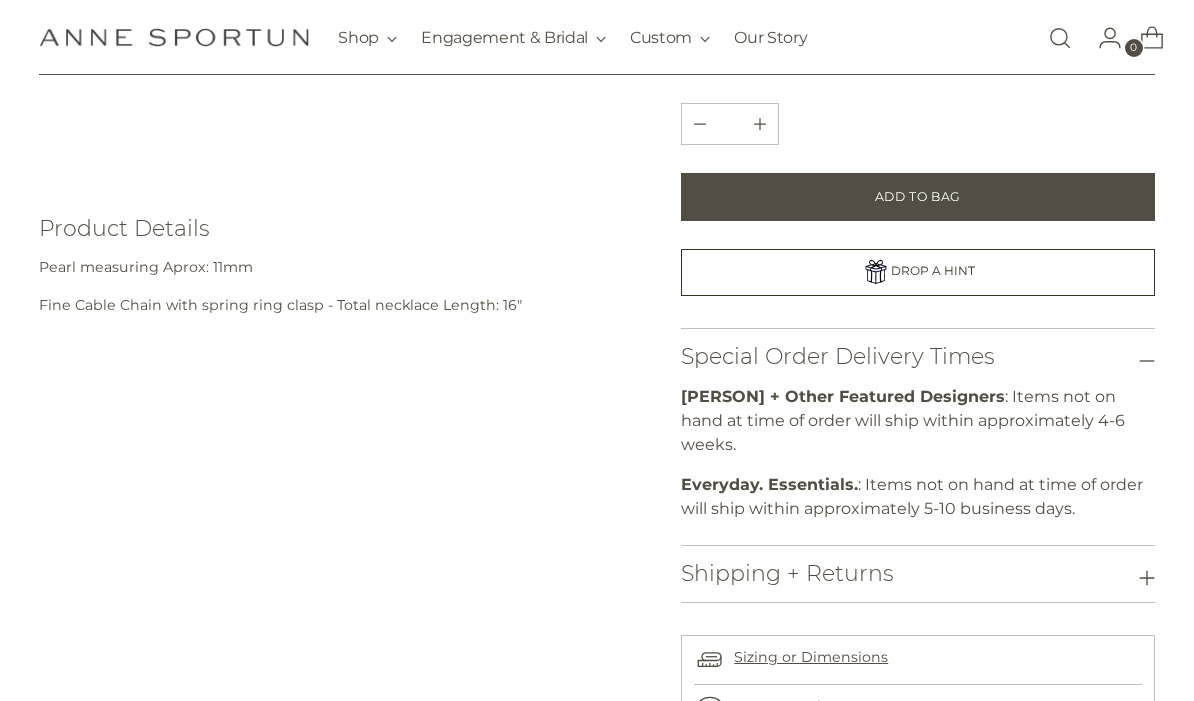 scroll, scrollTop: 472, scrollLeft: 0, axis: vertical 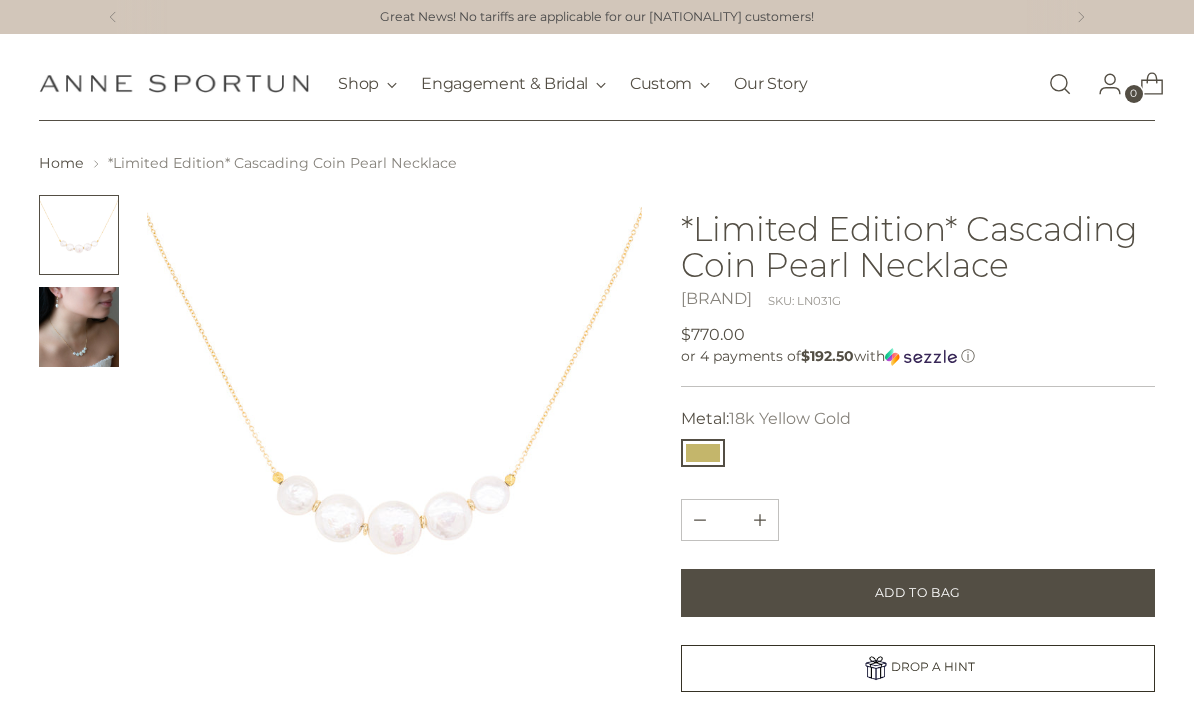 click at bounding box center [79, 327] 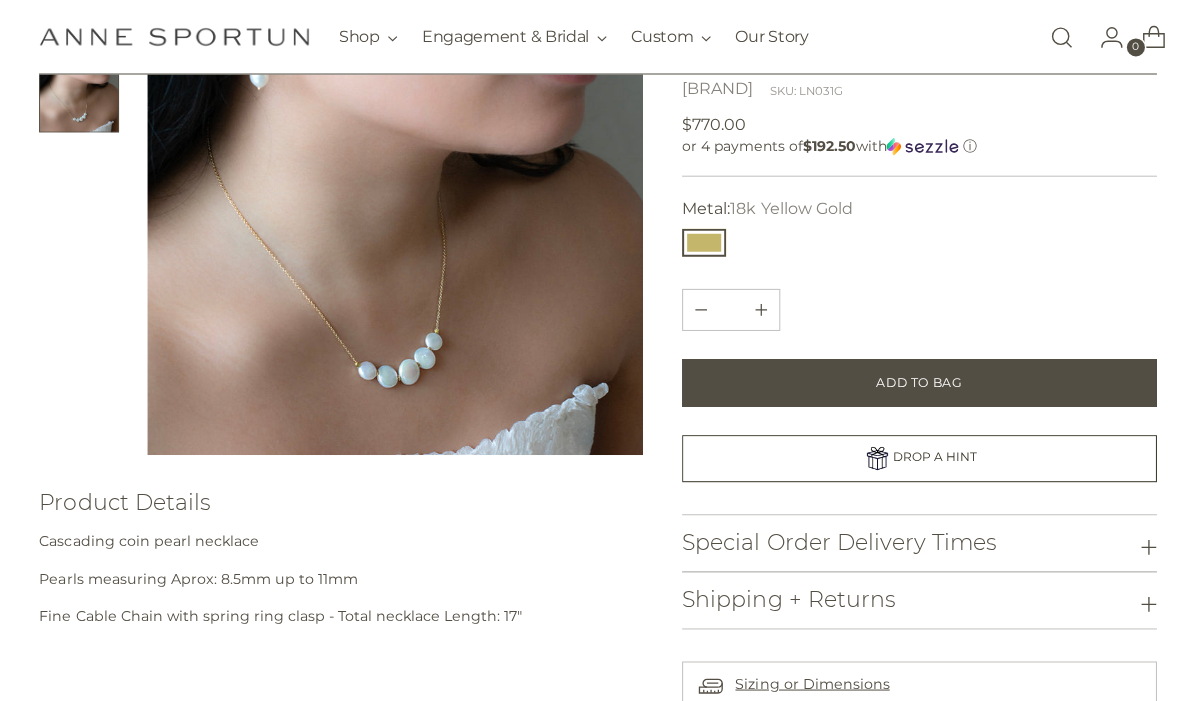 scroll, scrollTop: 207, scrollLeft: 0, axis: vertical 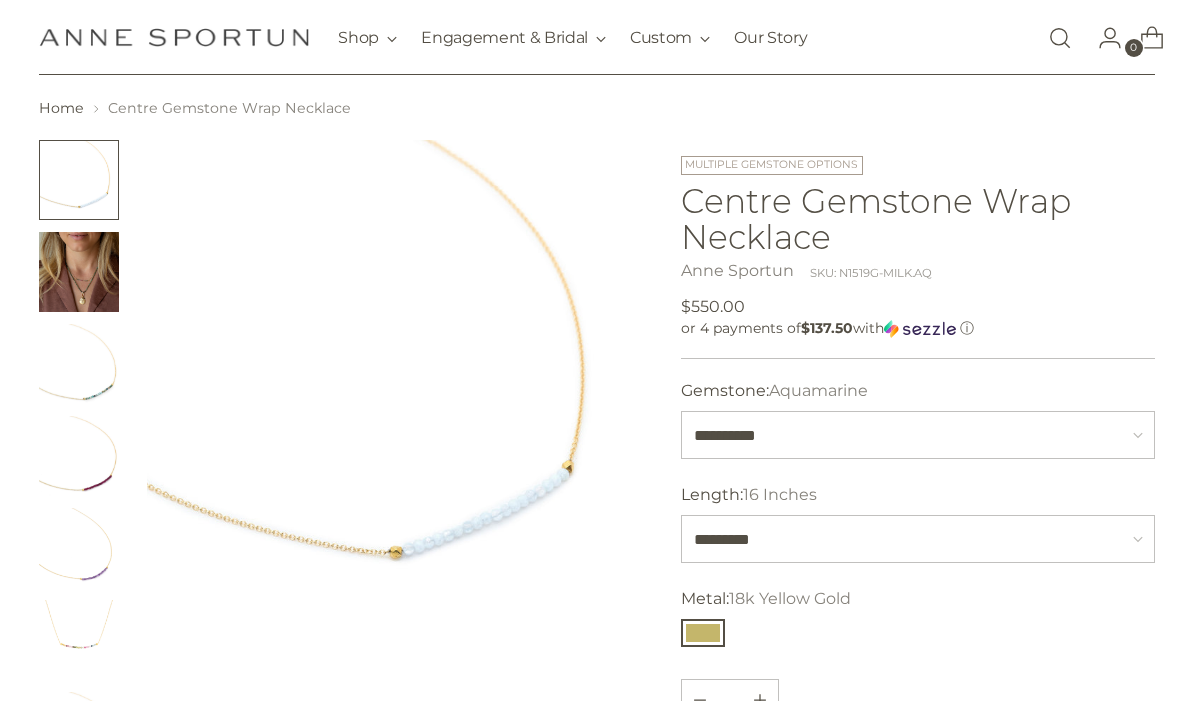 click at bounding box center [79, 272] 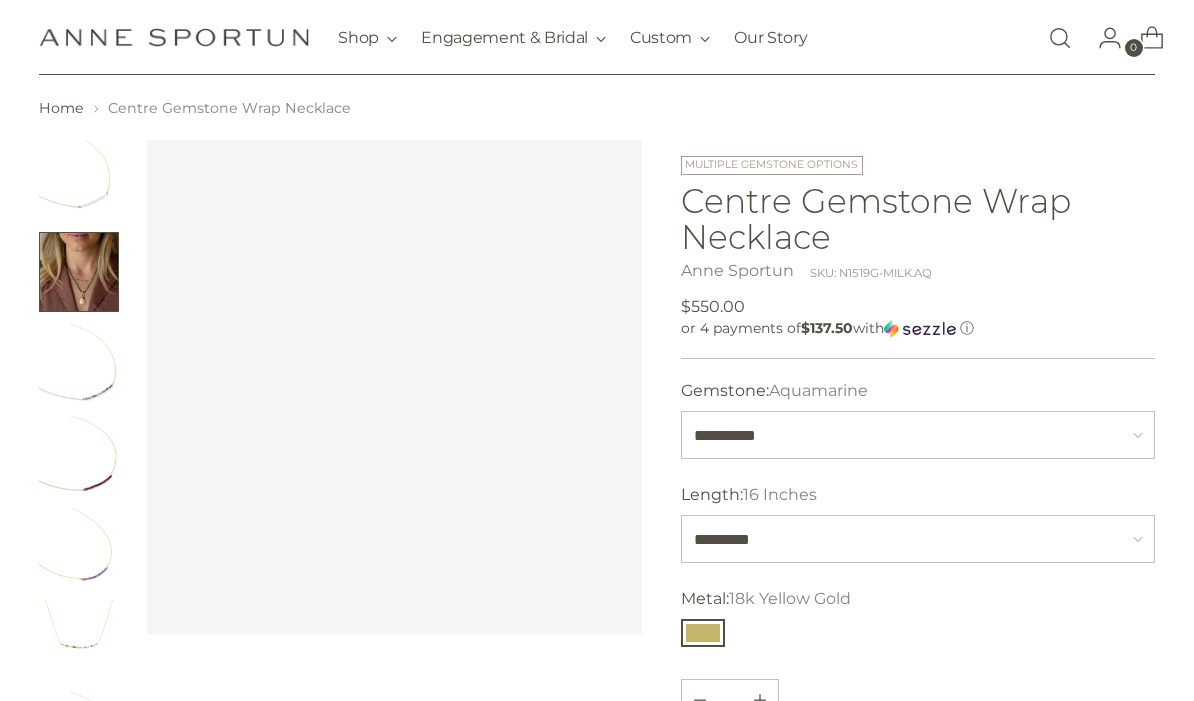 click at bounding box center [79, 180] 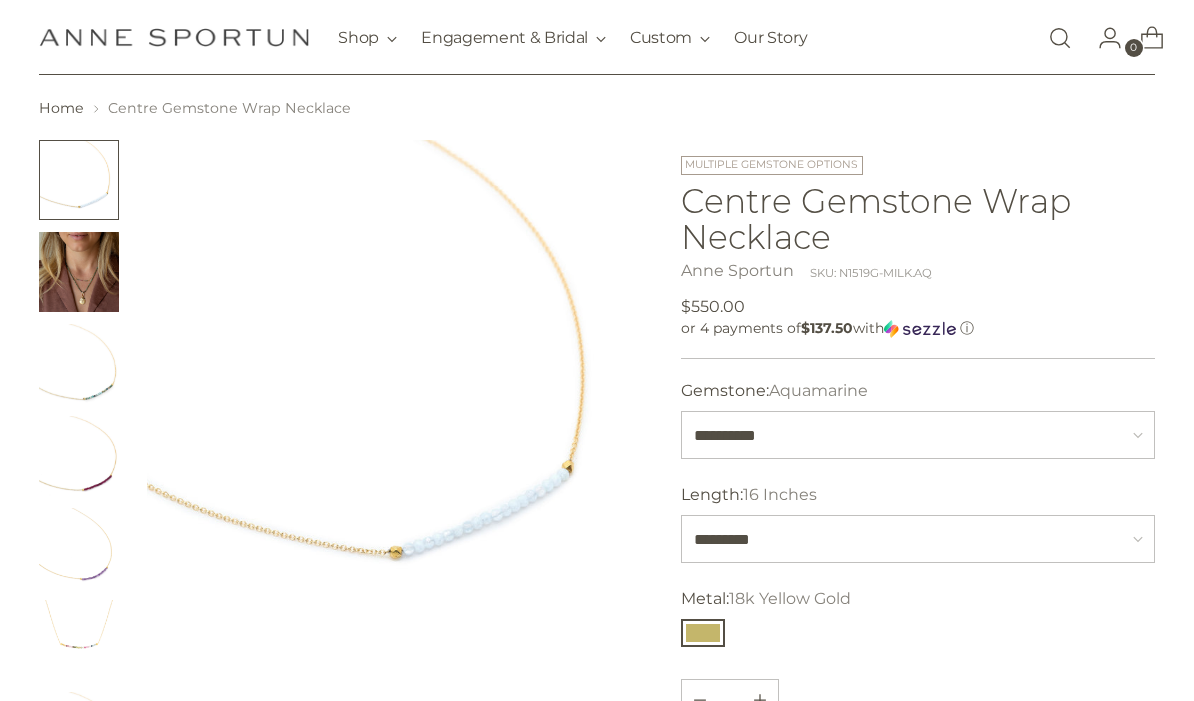click at bounding box center (79, 272) 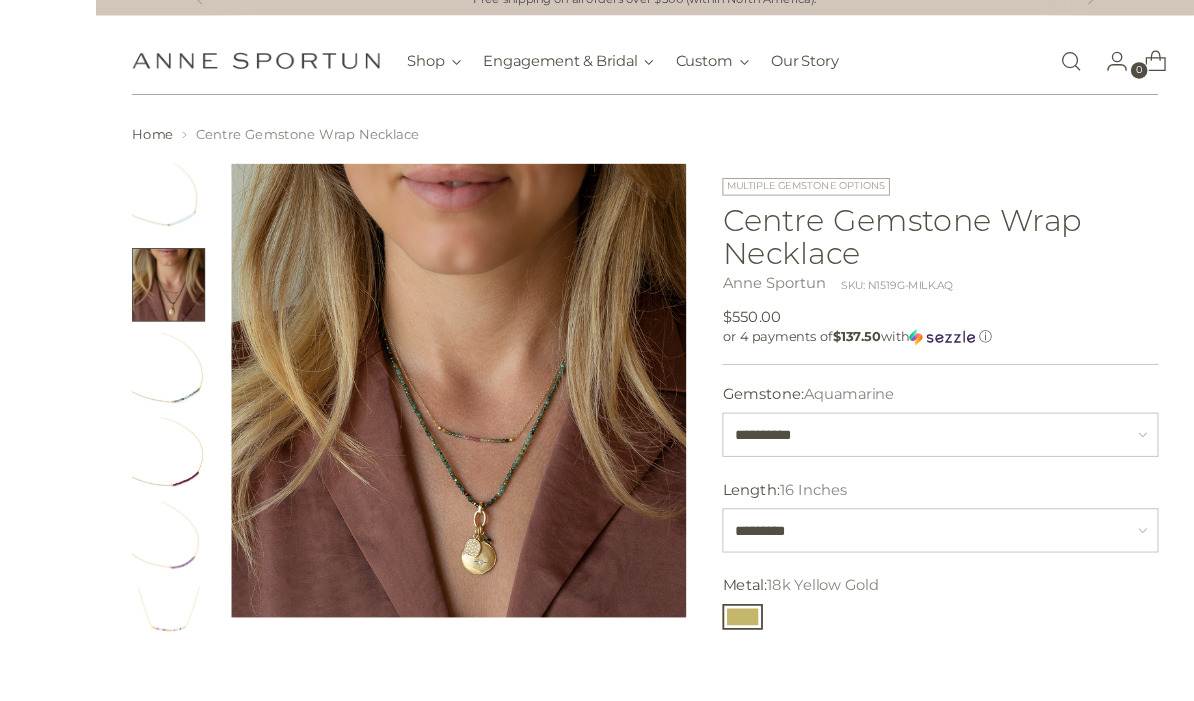scroll, scrollTop: 30, scrollLeft: 0, axis: vertical 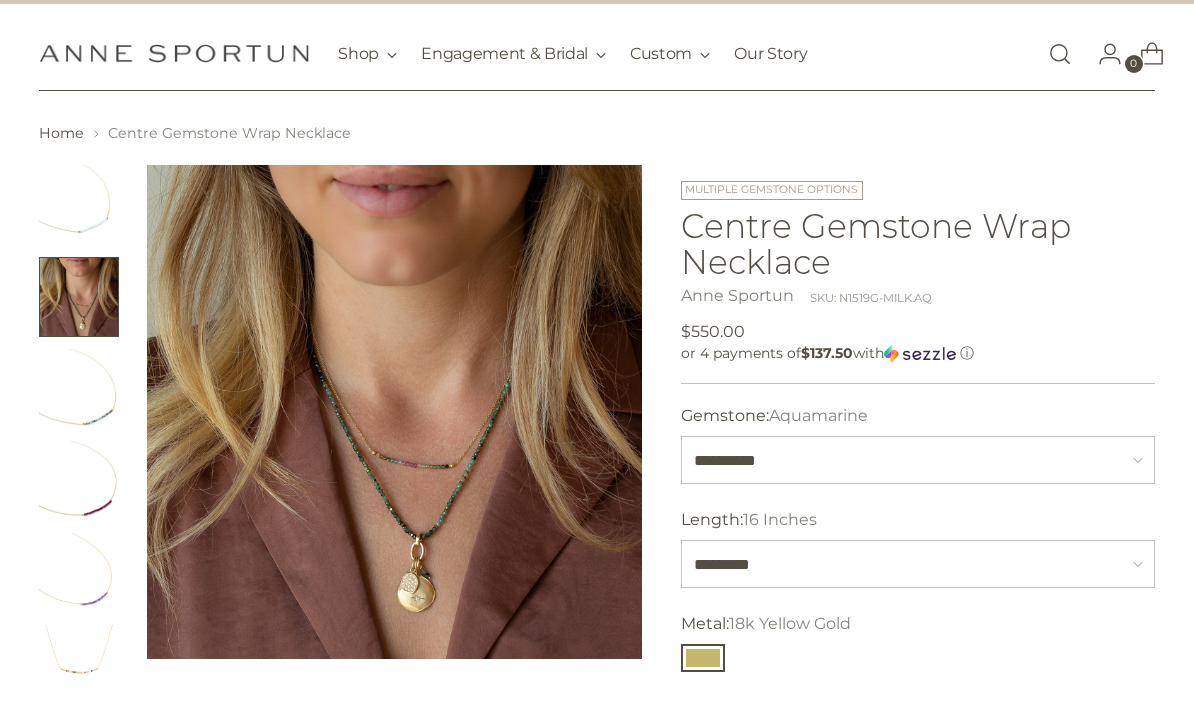 click at bounding box center (79, 389) 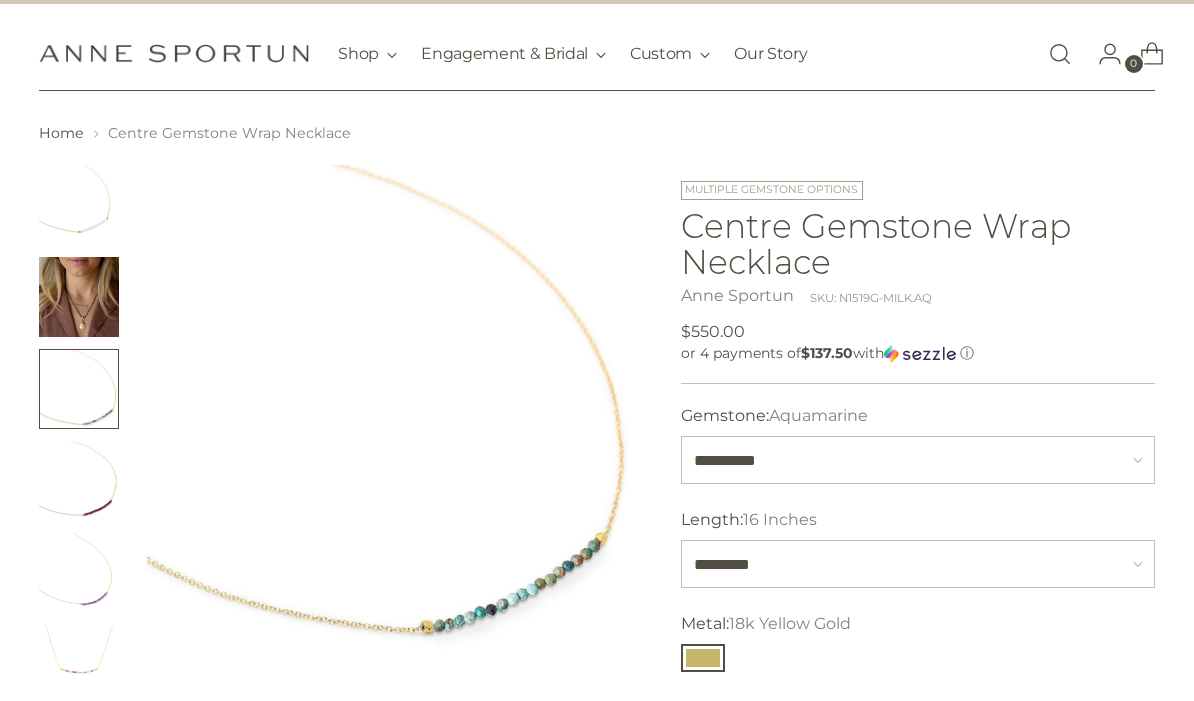 click at bounding box center (79, 481) 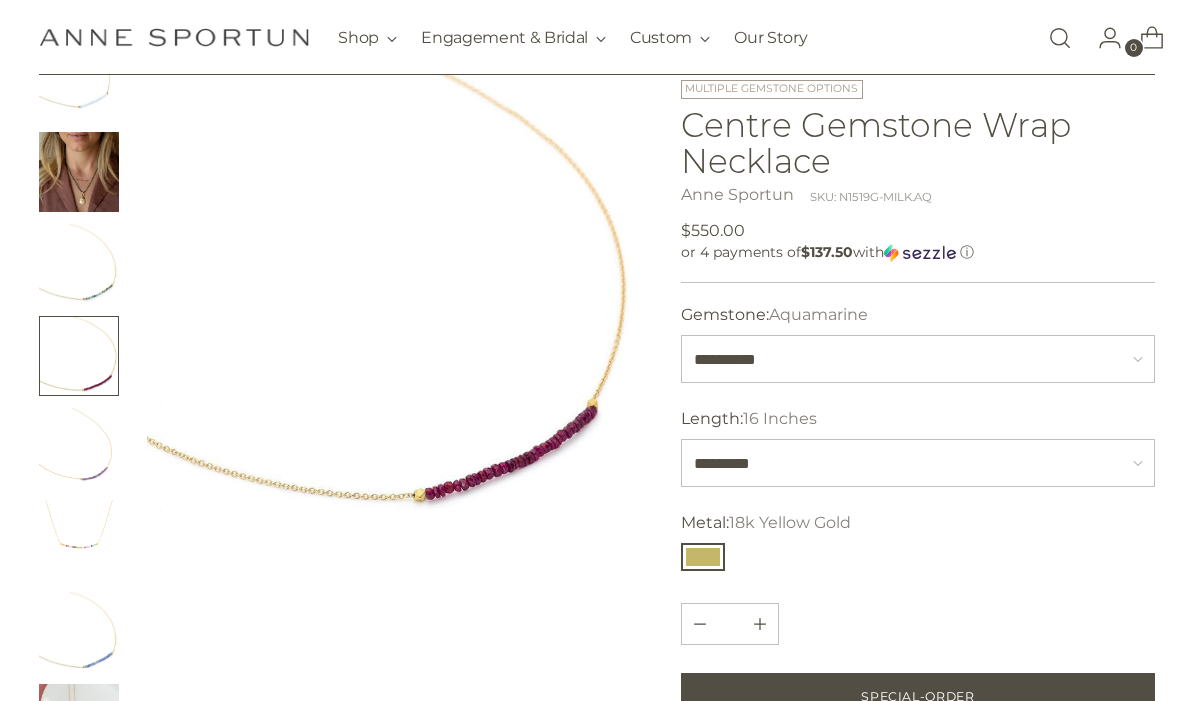 scroll, scrollTop: 177, scrollLeft: 0, axis: vertical 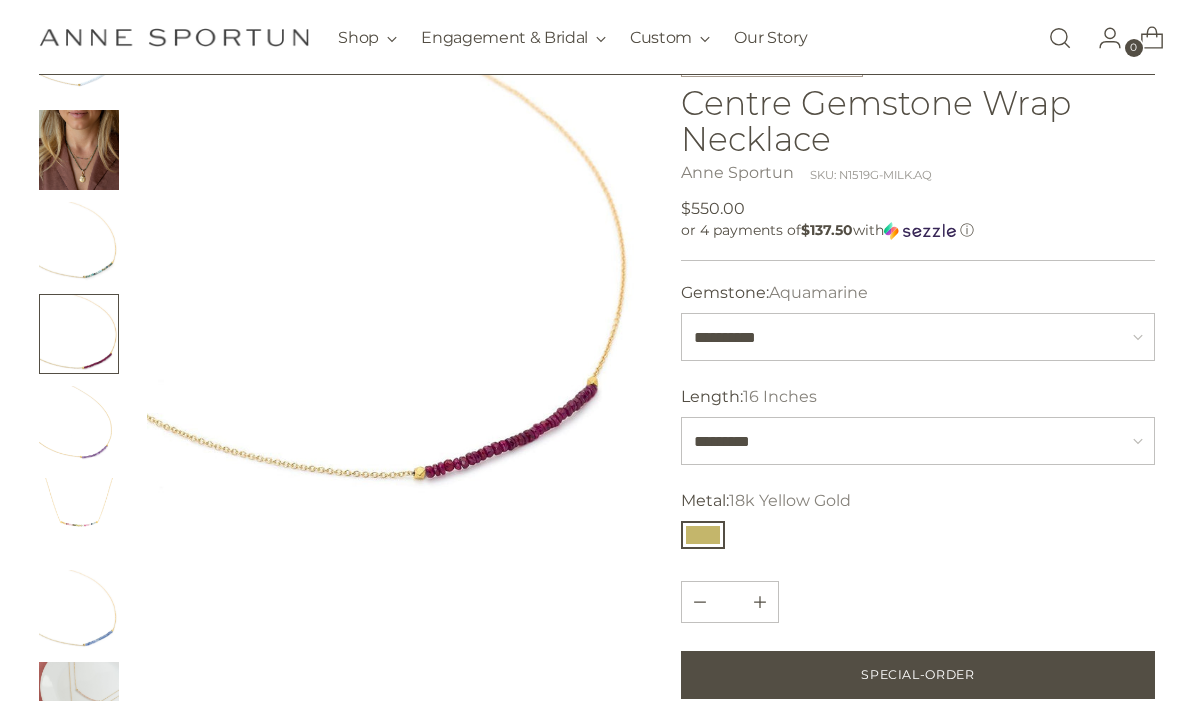 click at bounding box center [79, 426] 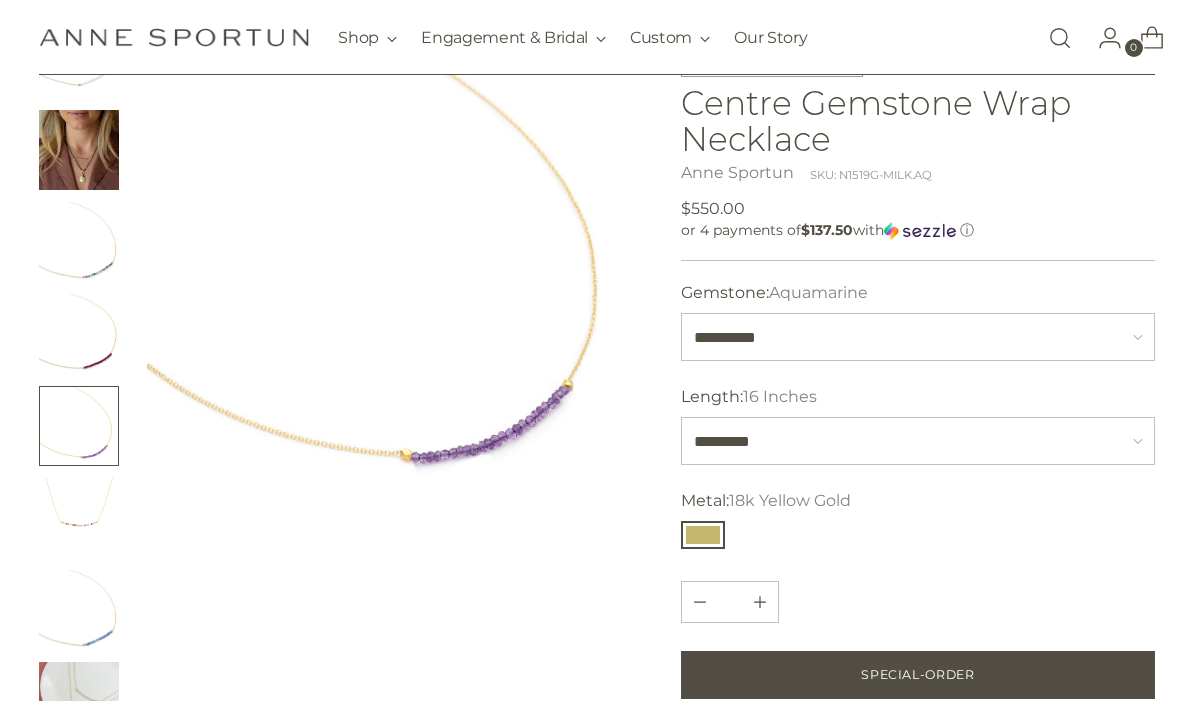 click at bounding box center (79, 518) 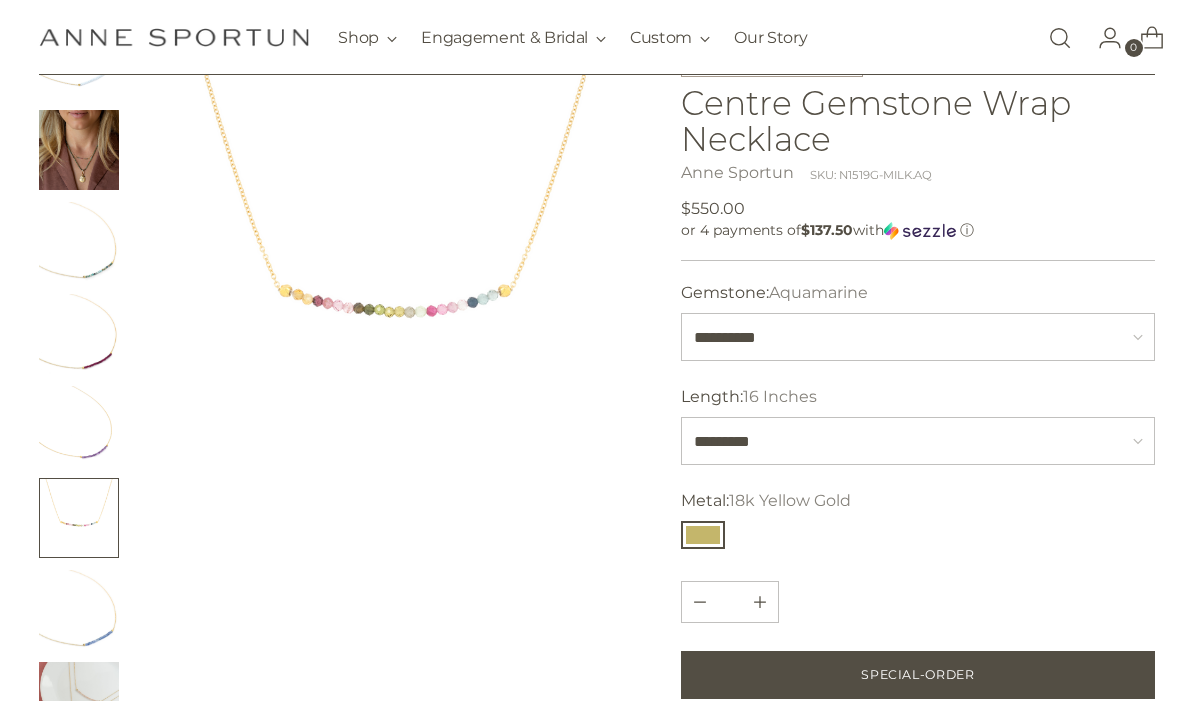 click at bounding box center [79, 150] 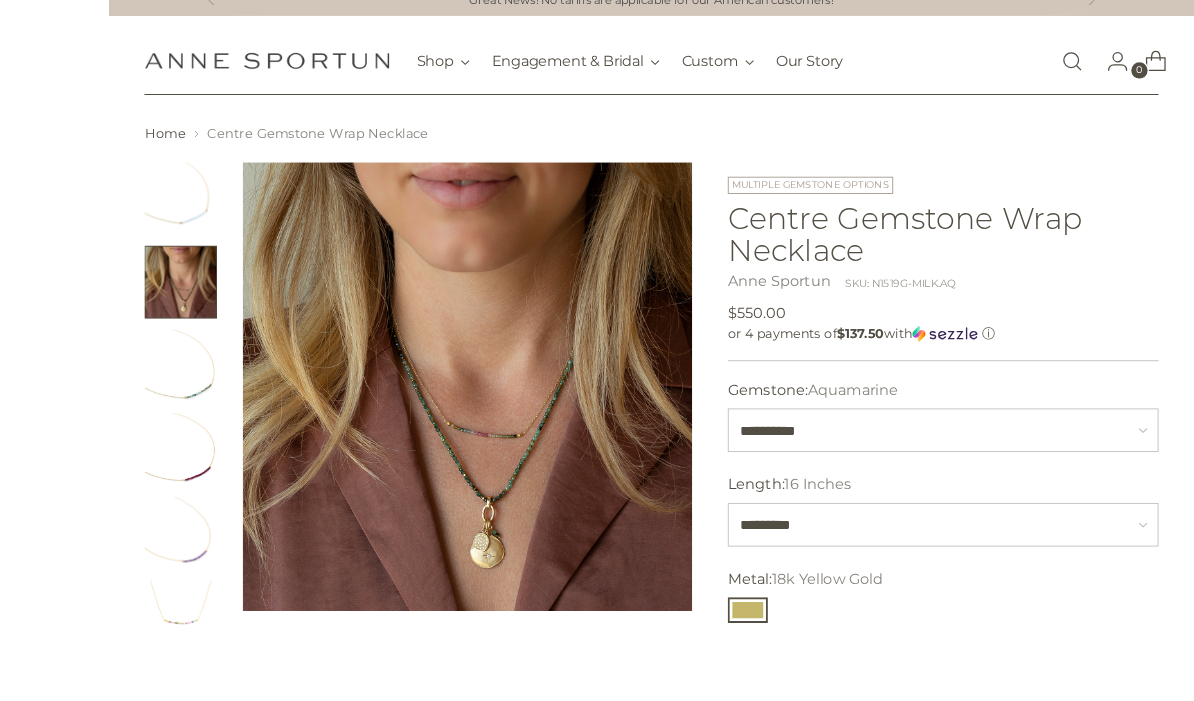scroll, scrollTop: 134, scrollLeft: 0, axis: vertical 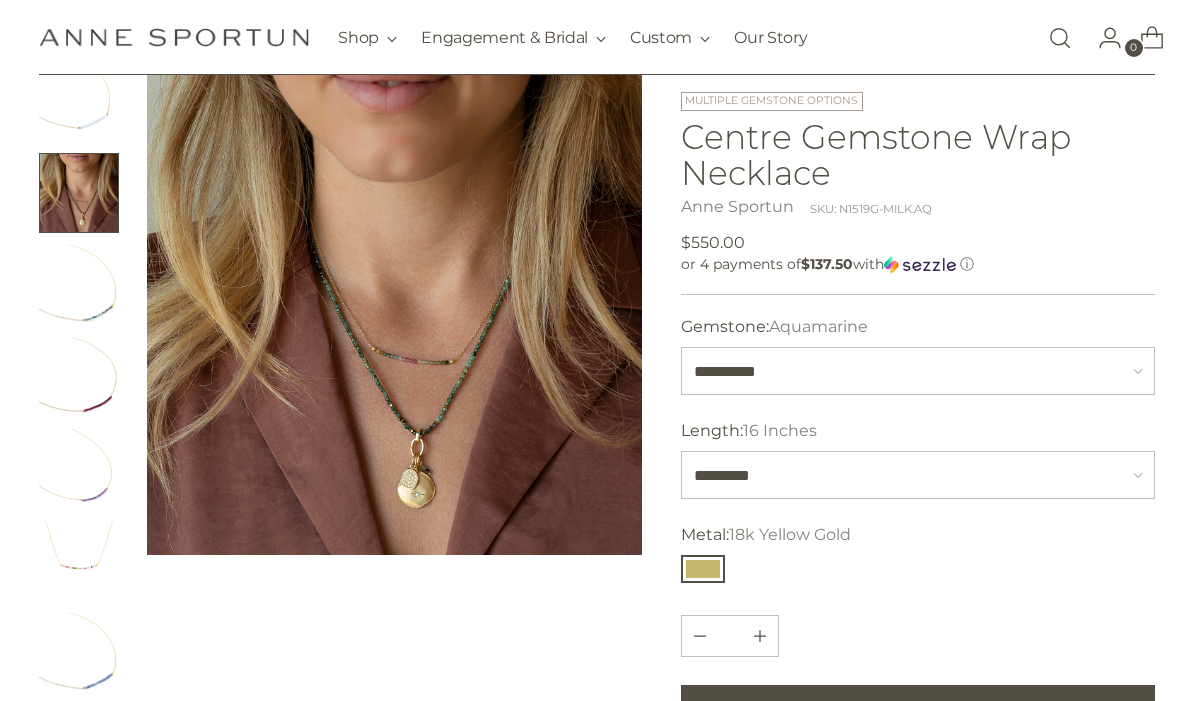 click at bounding box center [79, 653] 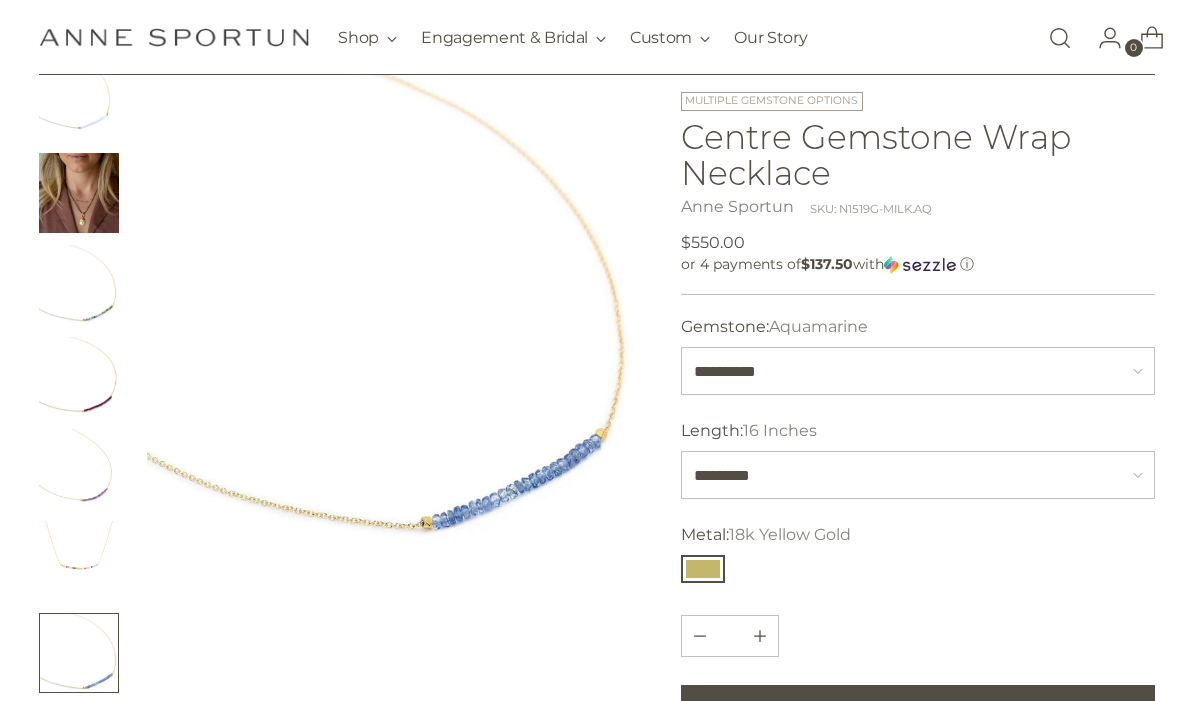click at bounding box center [79, 745] 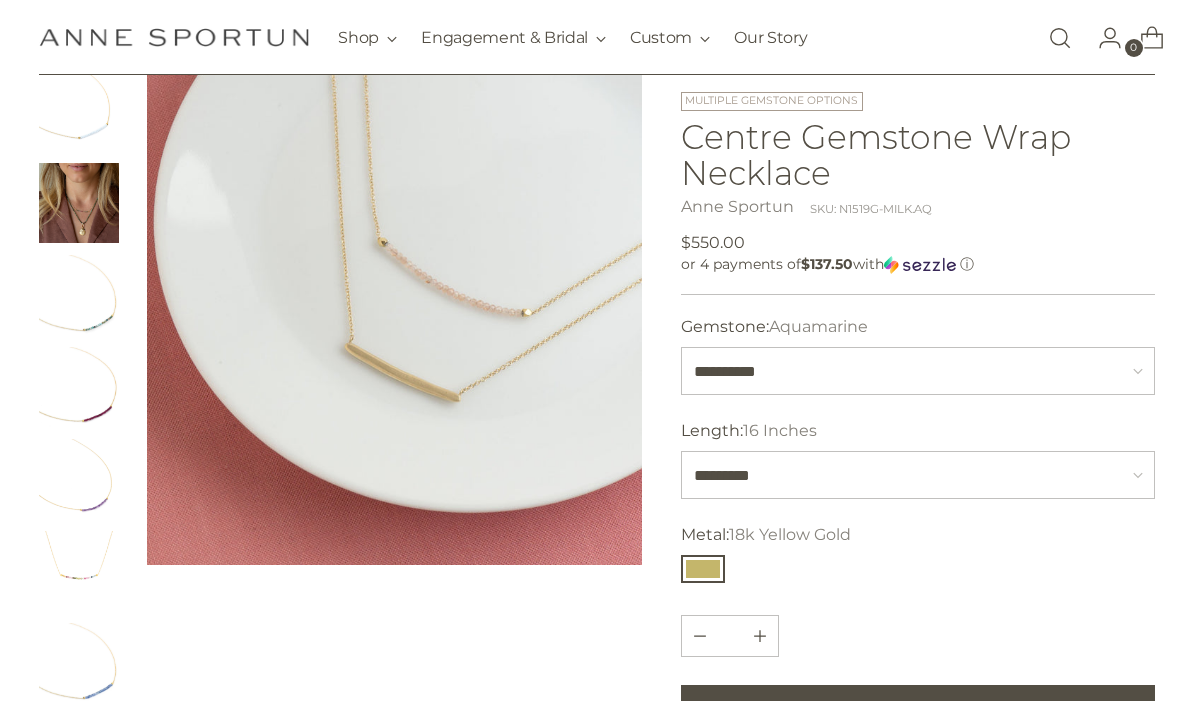 scroll, scrollTop: 117, scrollLeft: 0, axis: vertical 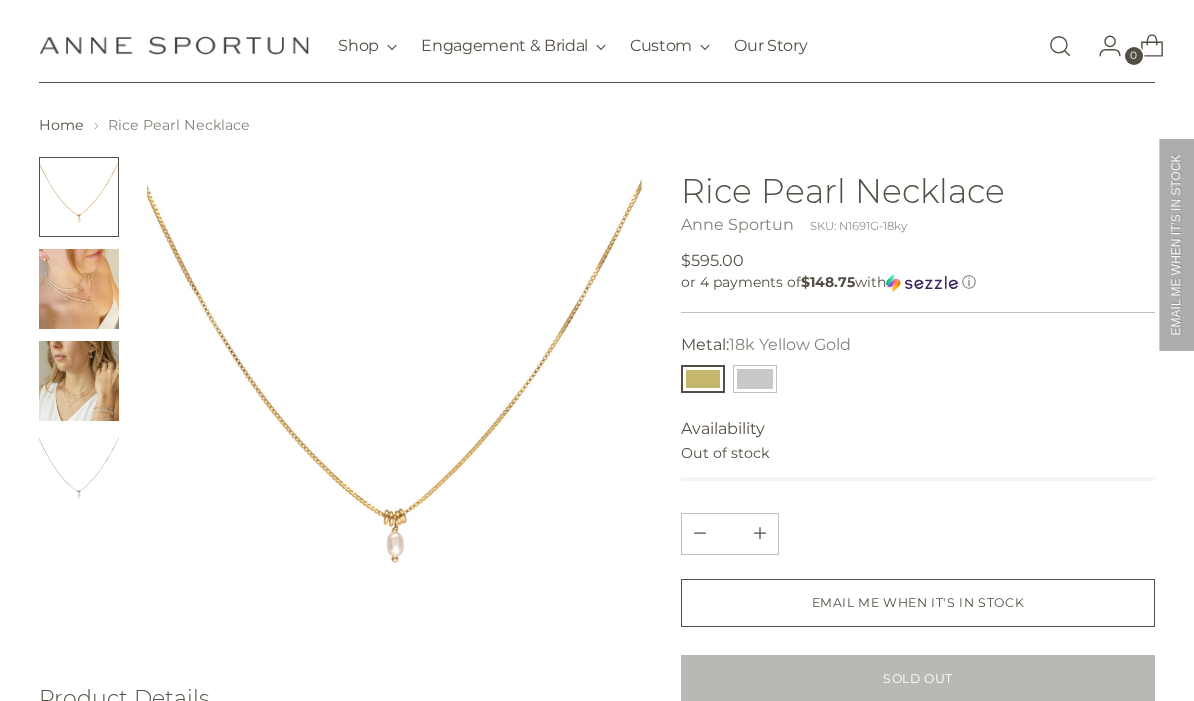 click at bounding box center (79, 289) 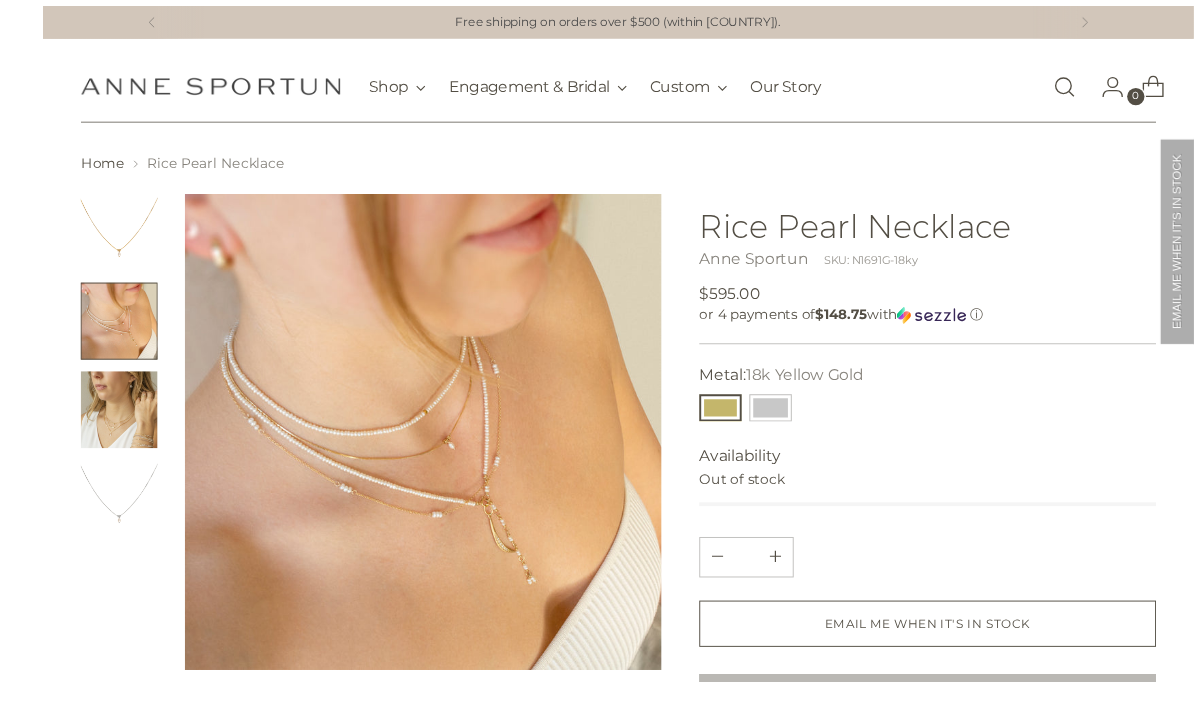 scroll, scrollTop: 9, scrollLeft: 0, axis: vertical 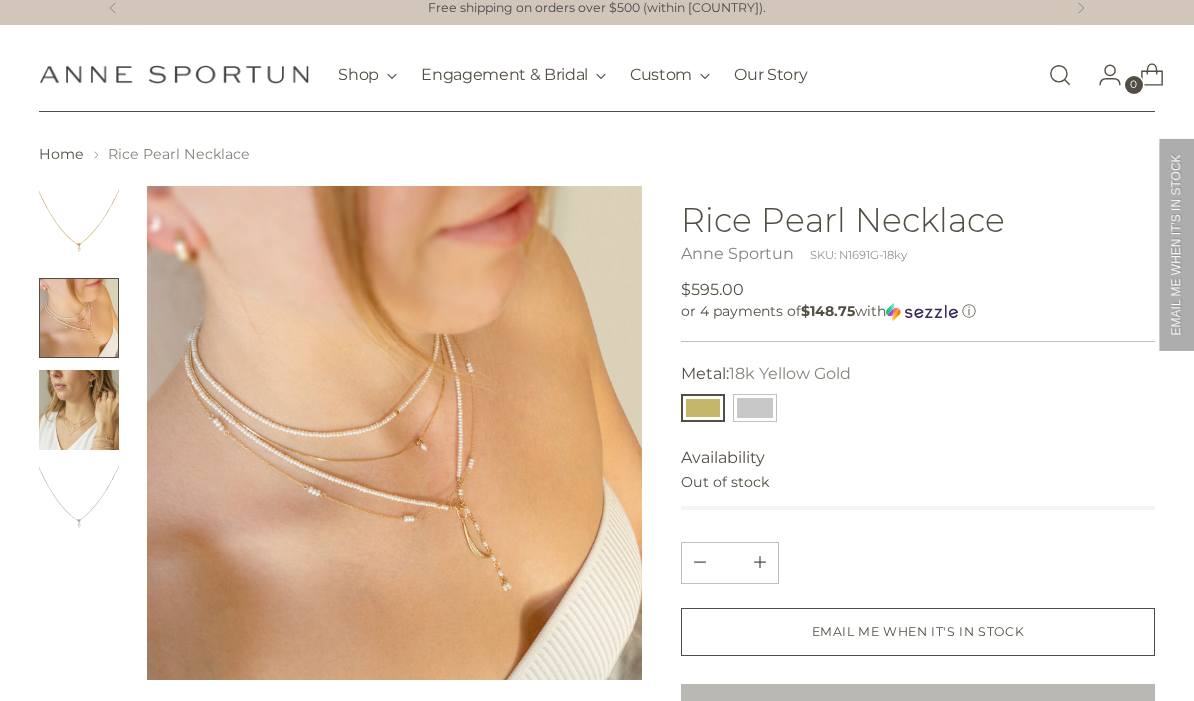 click at bounding box center (79, 410) 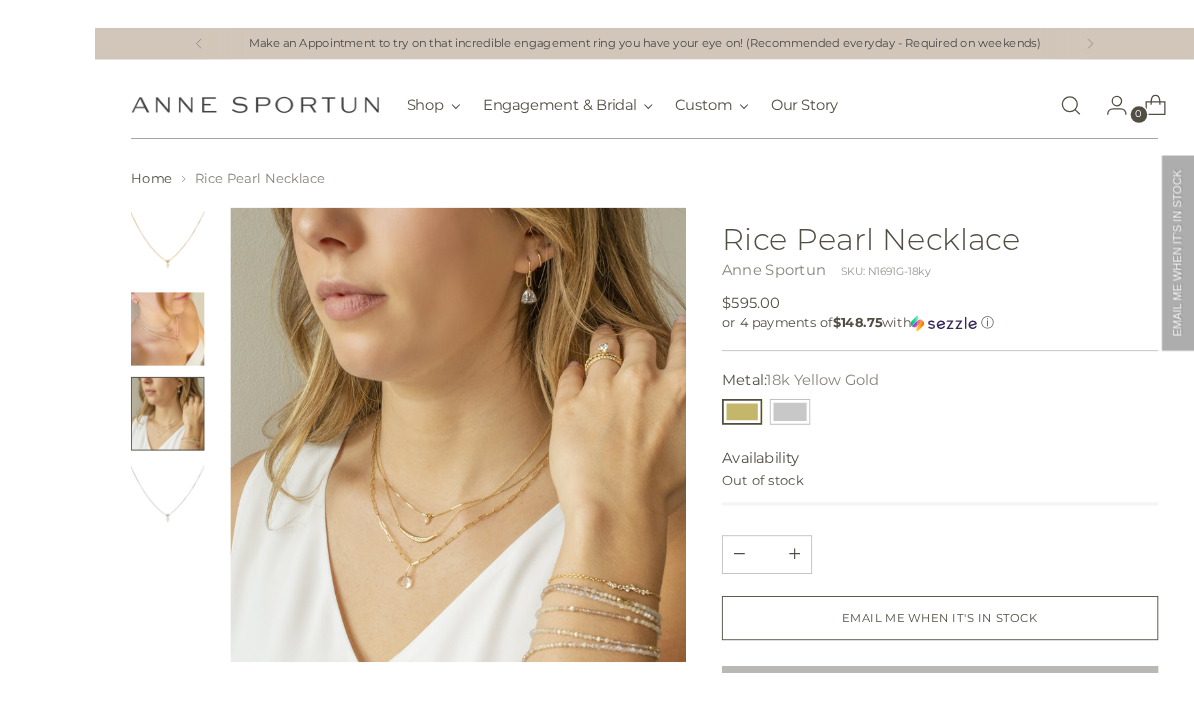 scroll, scrollTop: 73, scrollLeft: 0, axis: vertical 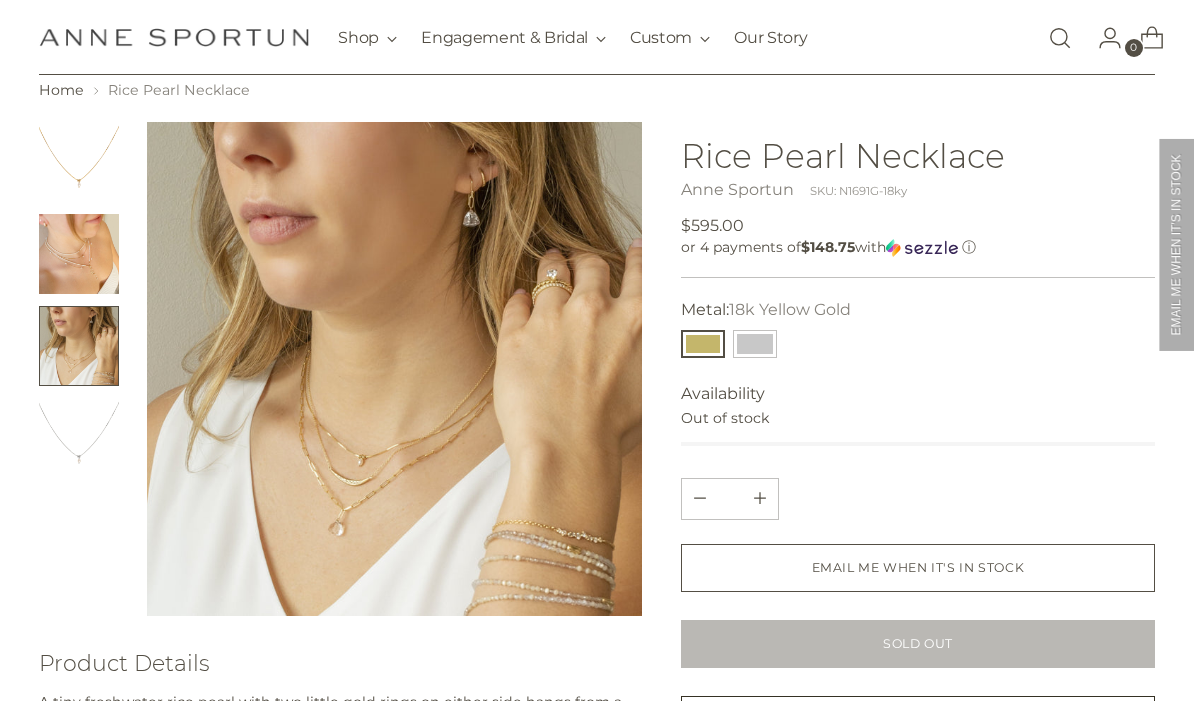 click at bounding box center (79, 438) 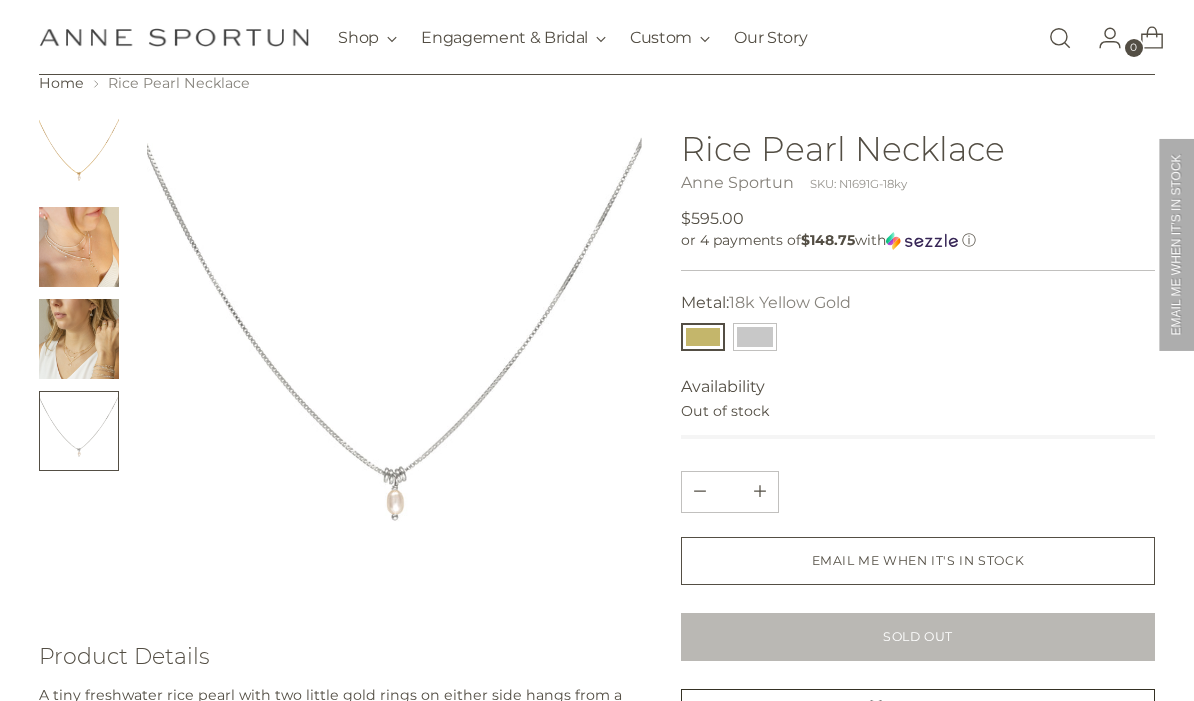 scroll, scrollTop: 56, scrollLeft: 0, axis: vertical 